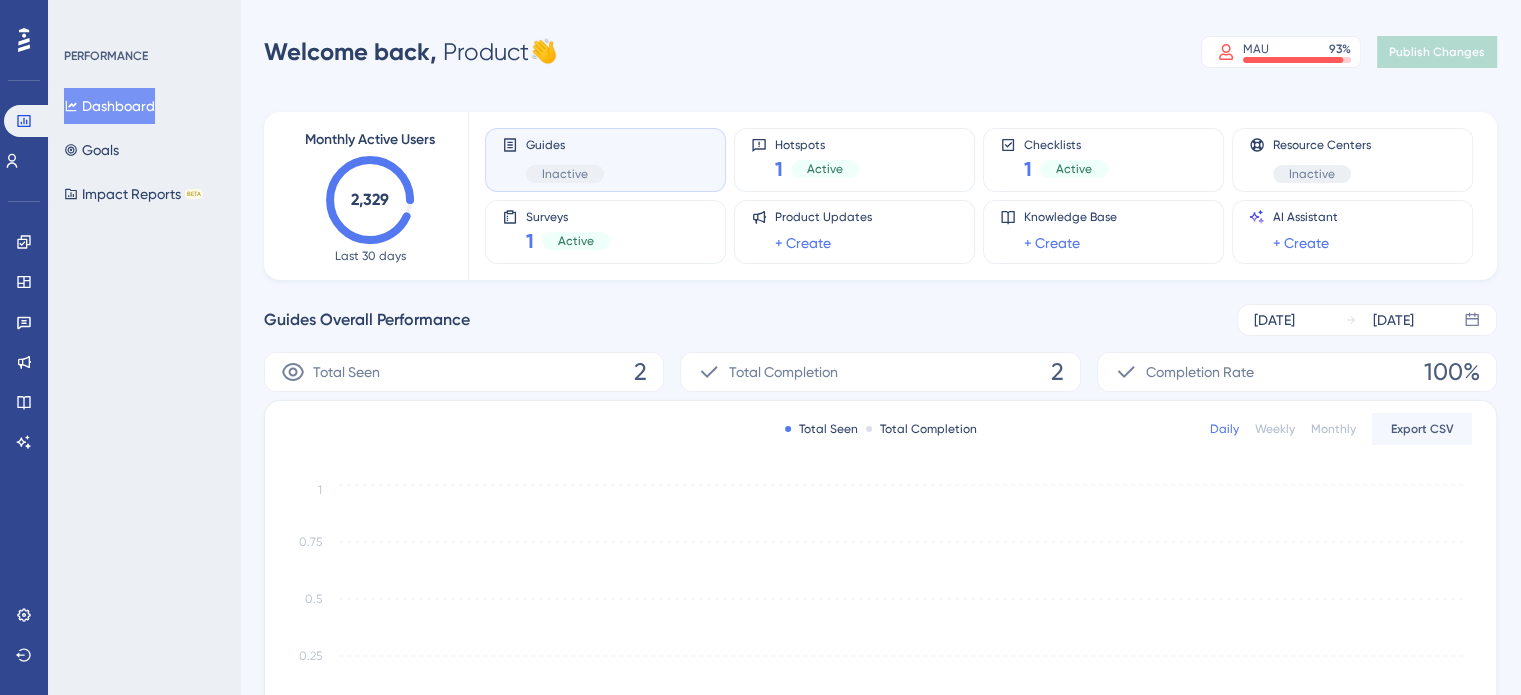 scroll, scrollTop: 0, scrollLeft: 0, axis: both 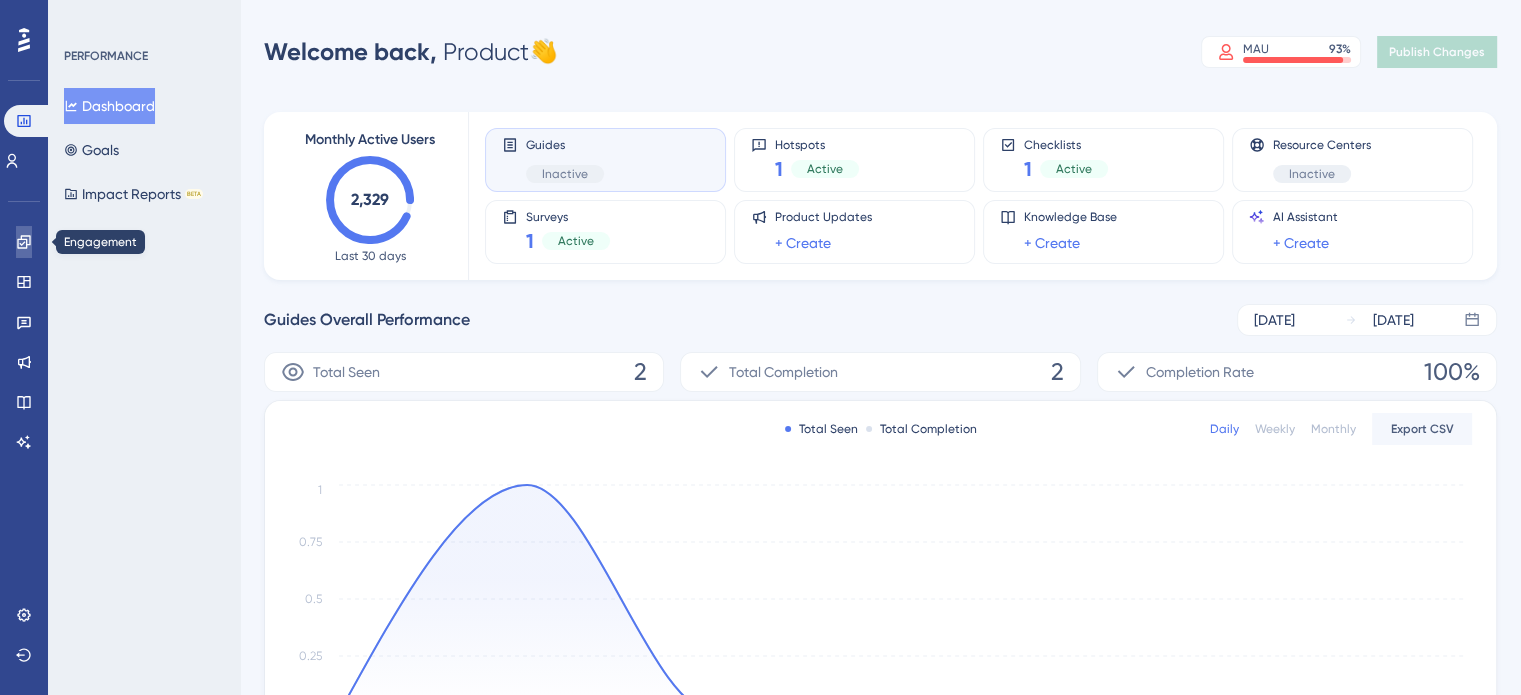 click 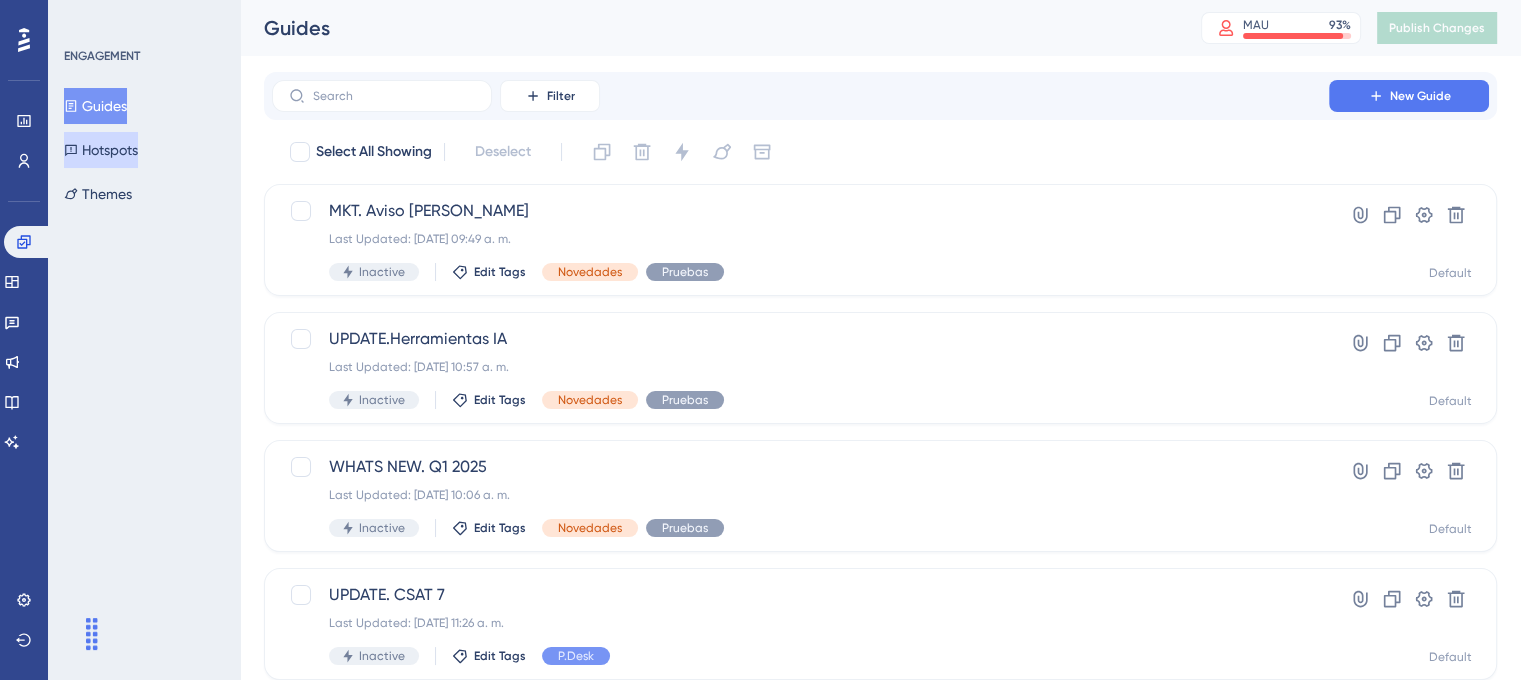 click on "Hotspots" at bounding box center [101, 150] 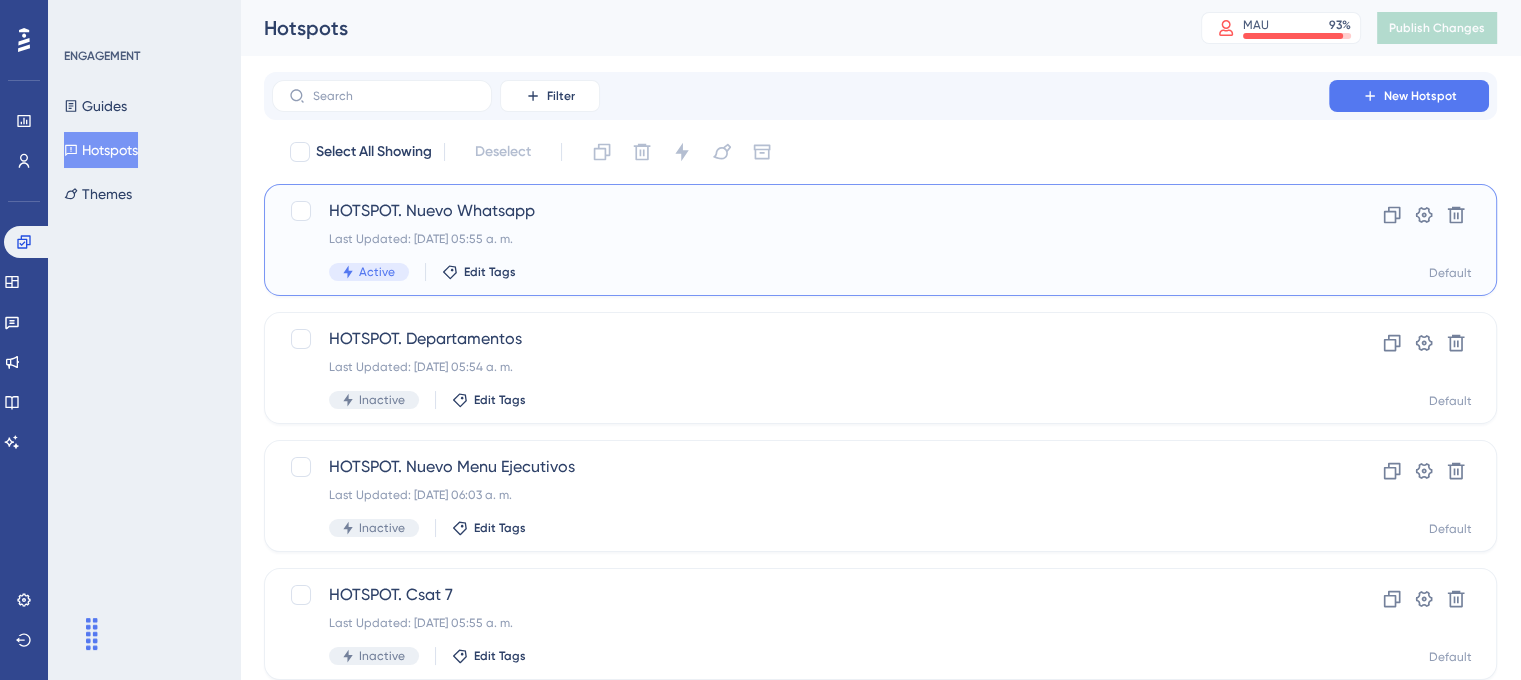 click on "HOTSPOT. Nuevo Whatsapp" at bounding box center (800, 211) 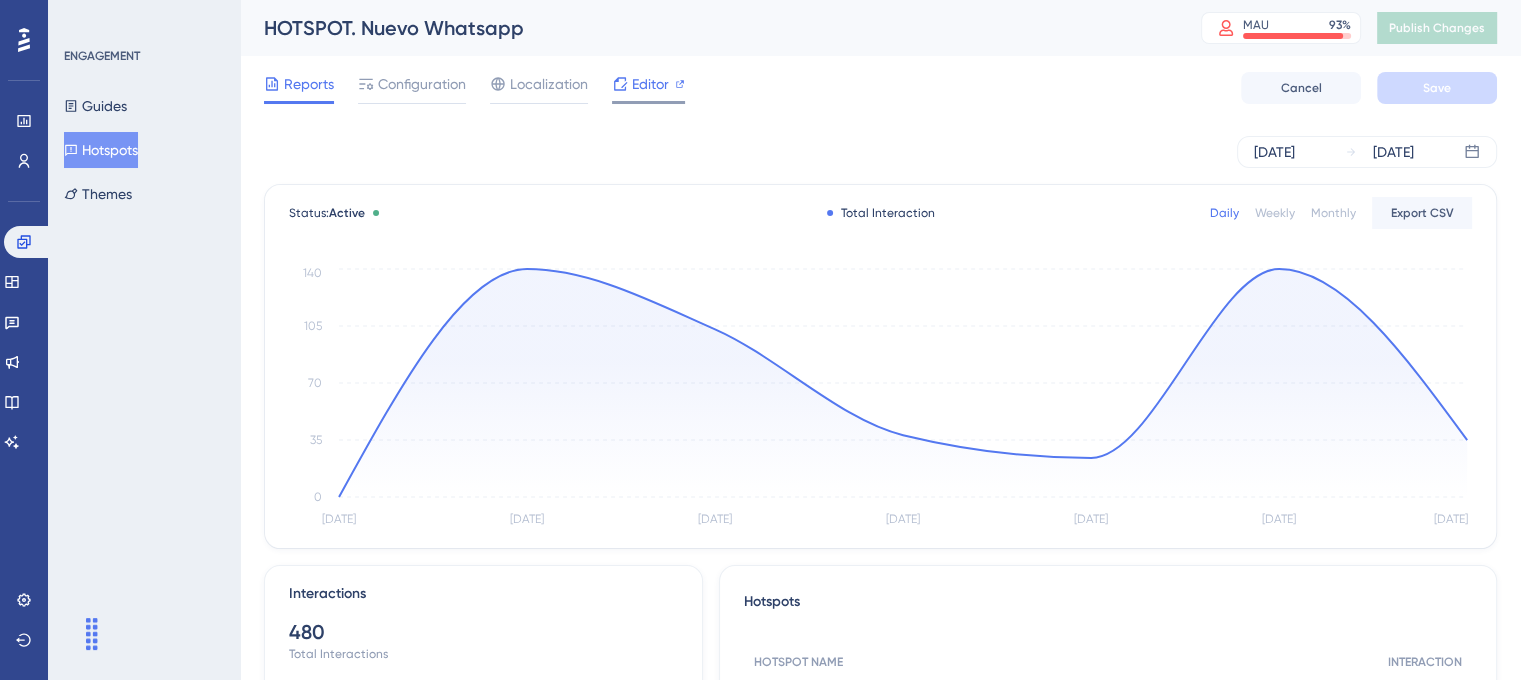 click on "Editor" at bounding box center (650, 84) 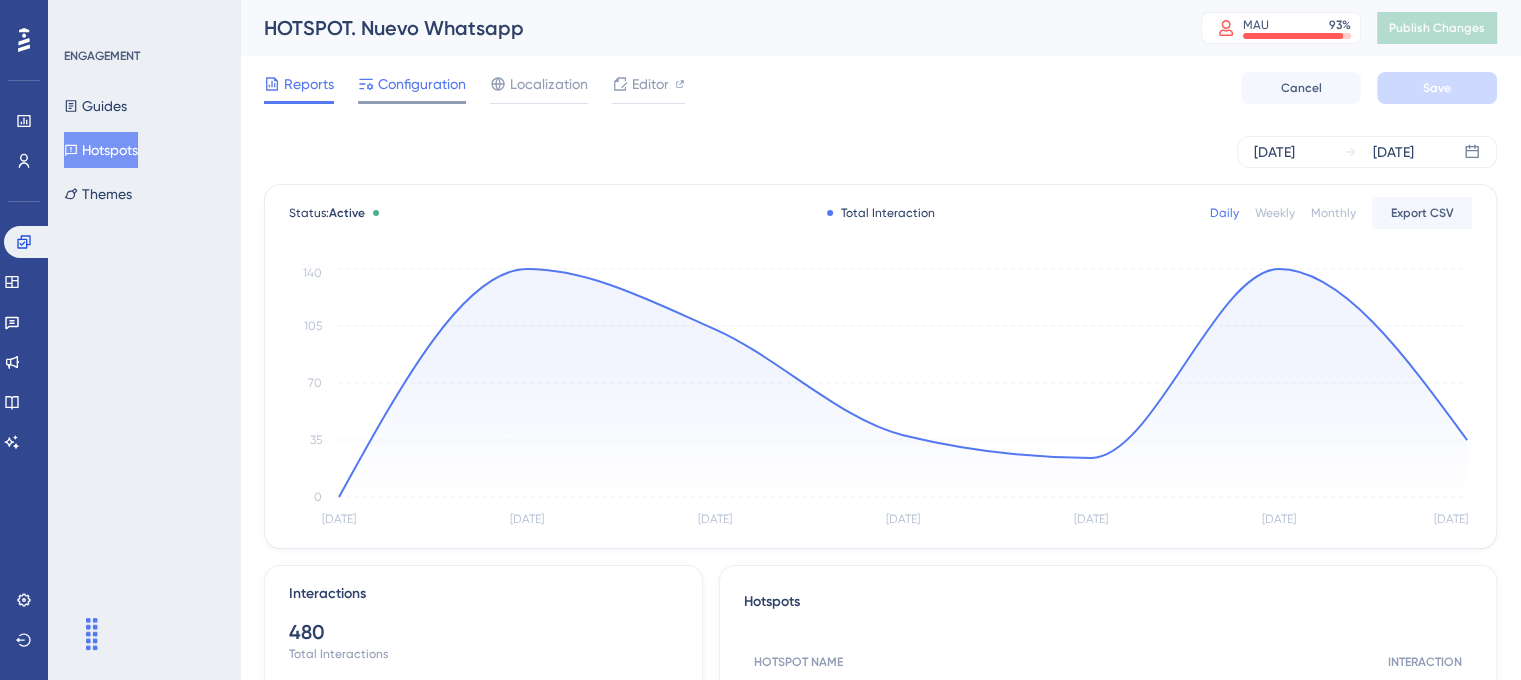 click on "Configuration" at bounding box center [422, 84] 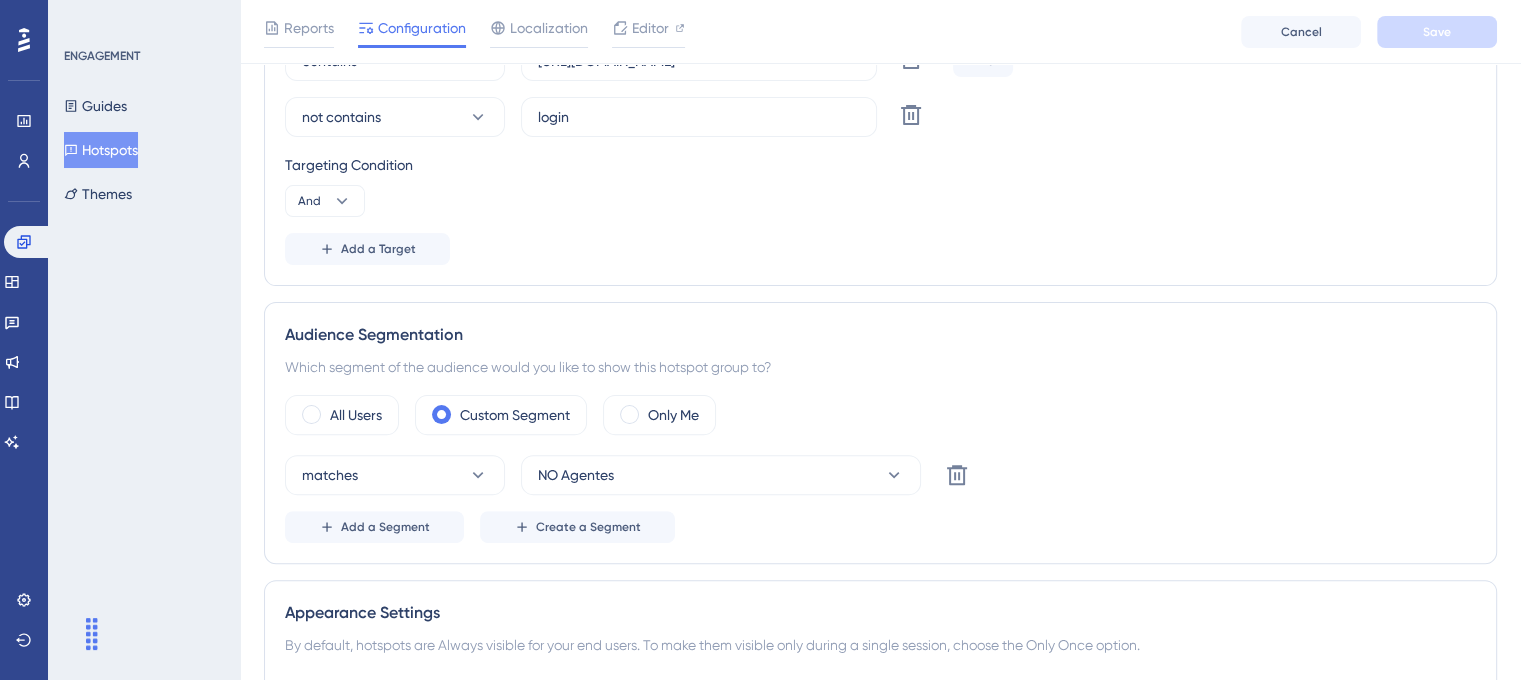 scroll, scrollTop: 700, scrollLeft: 0, axis: vertical 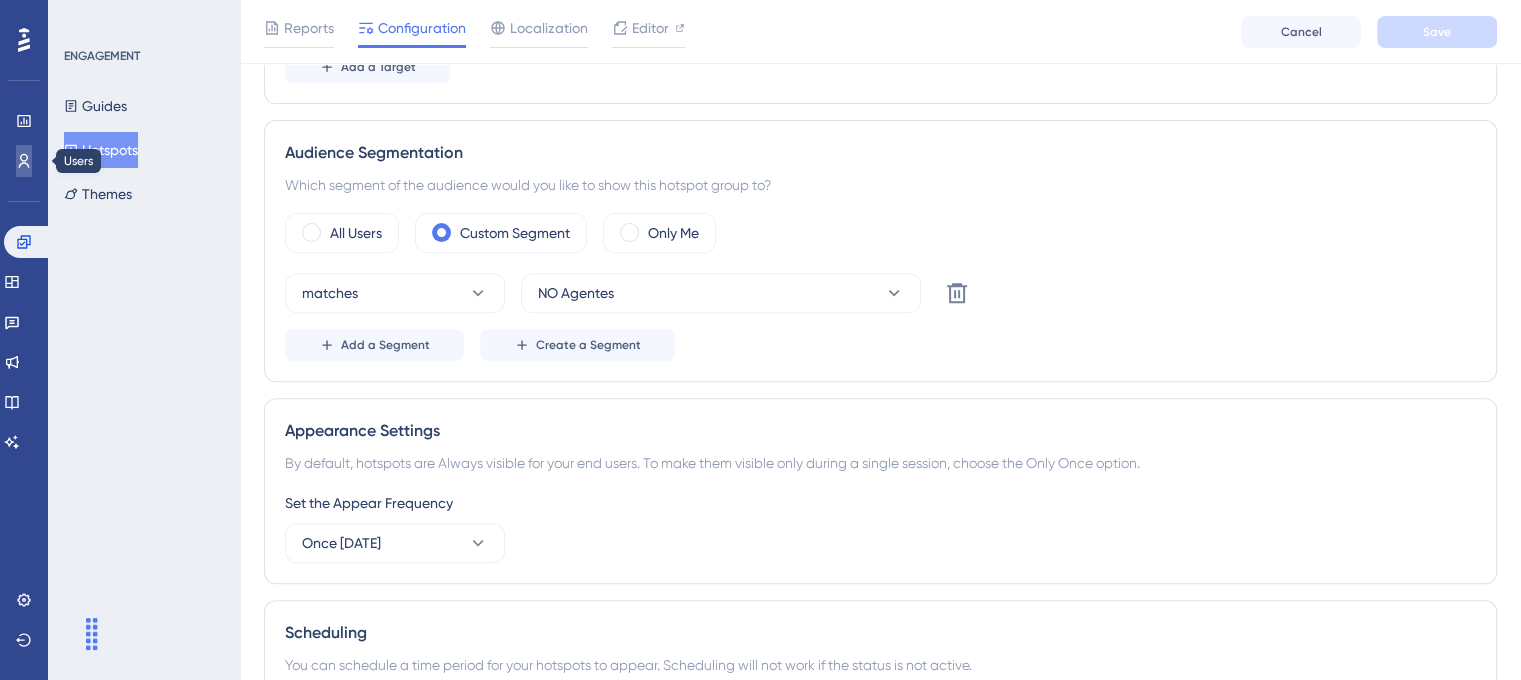 click 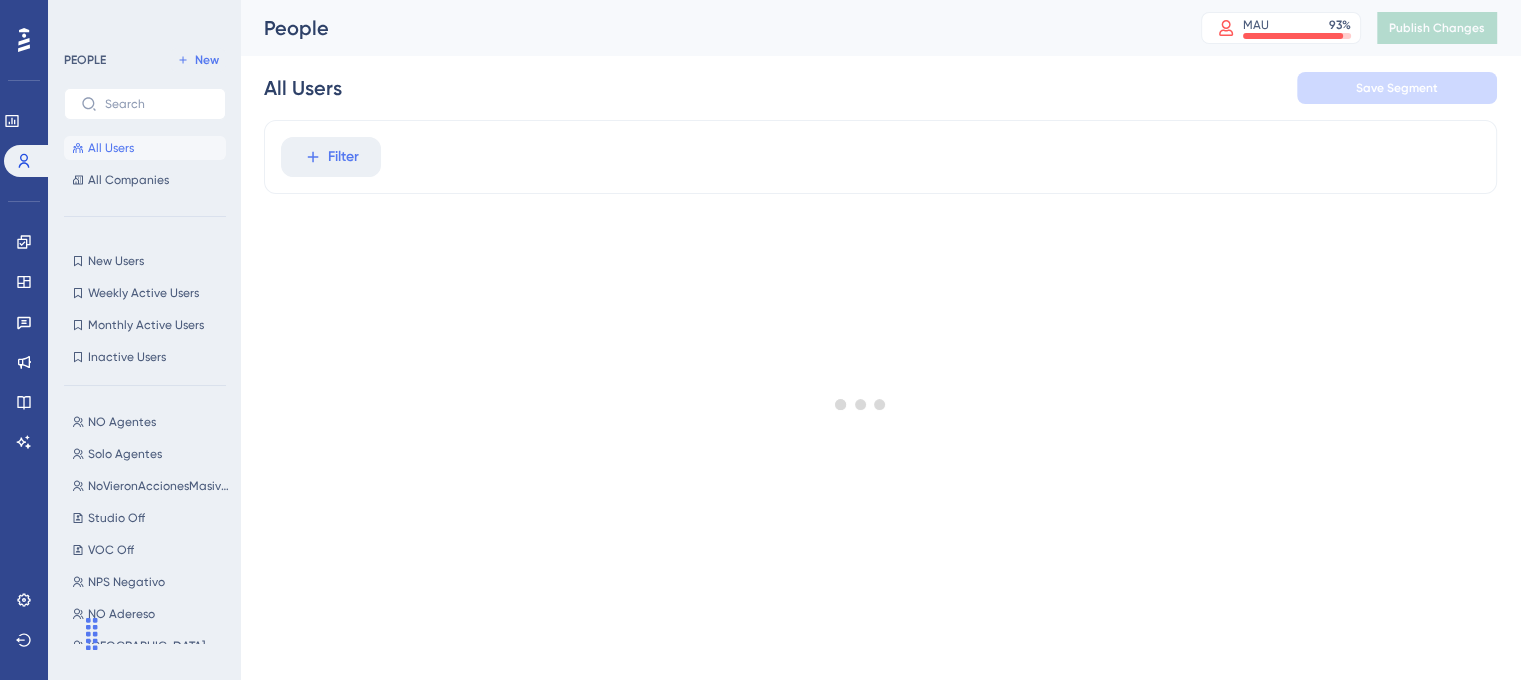 scroll, scrollTop: 0, scrollLeft: 0, axis: both 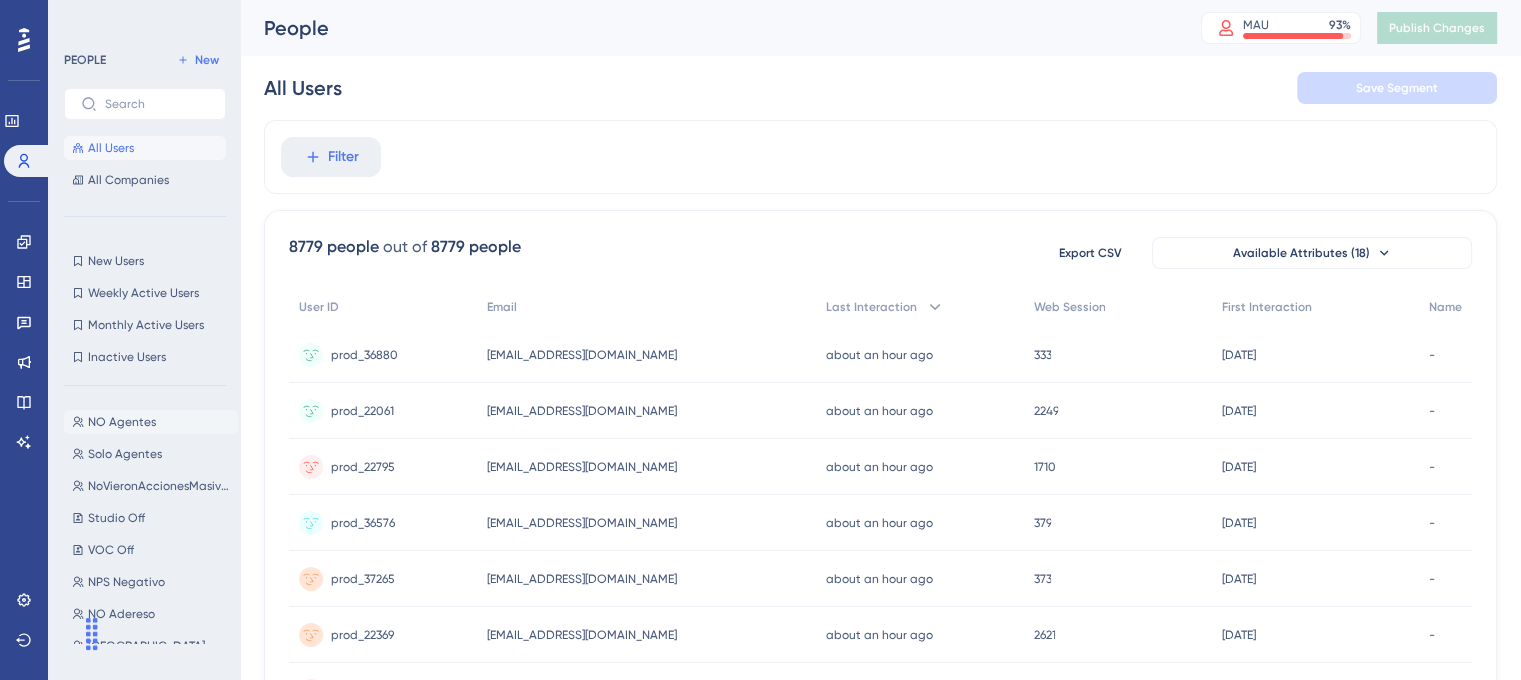 click on "NO Agentes" at bounding box center (122, 422) 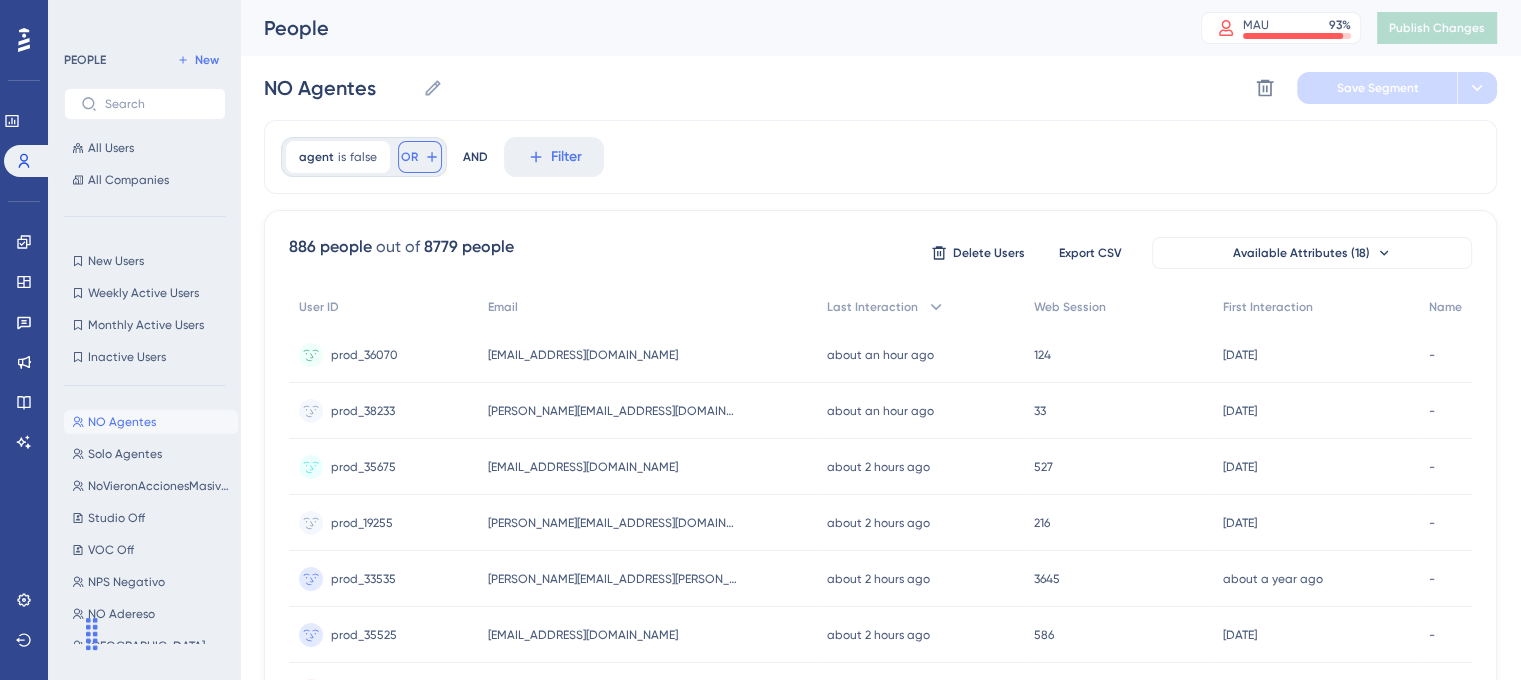 click on "OR" at bounding box center [420, 157] 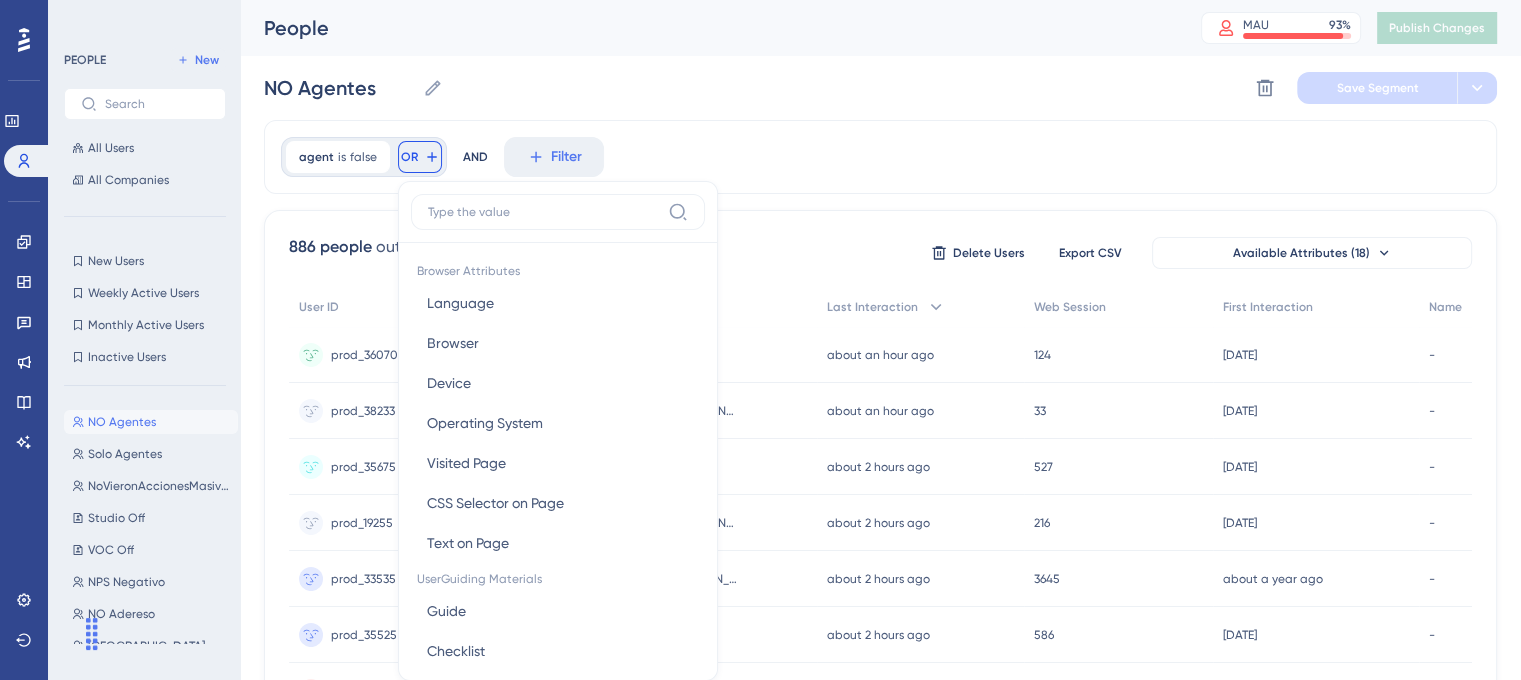 scroll, scrollTop: 91, scrollLeft: 0, axis: vertical 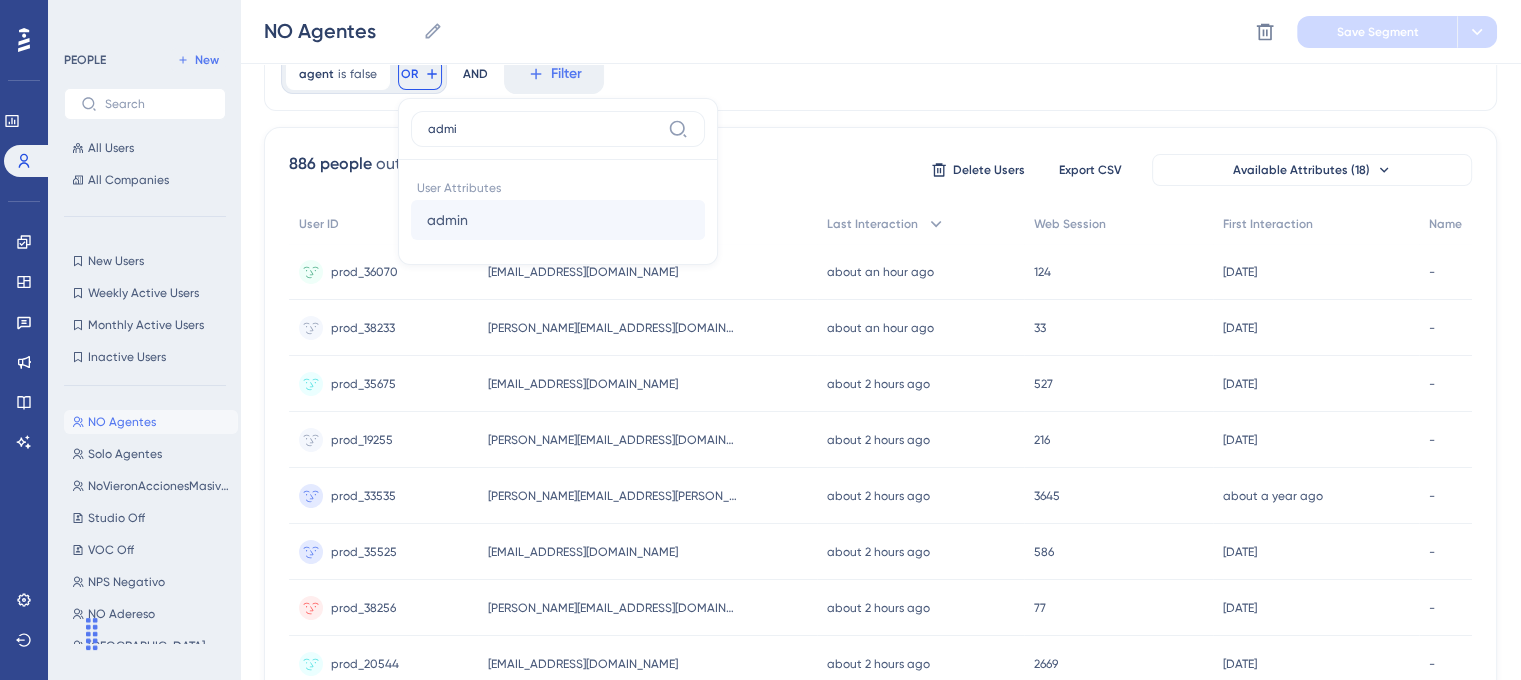 type on "admi" 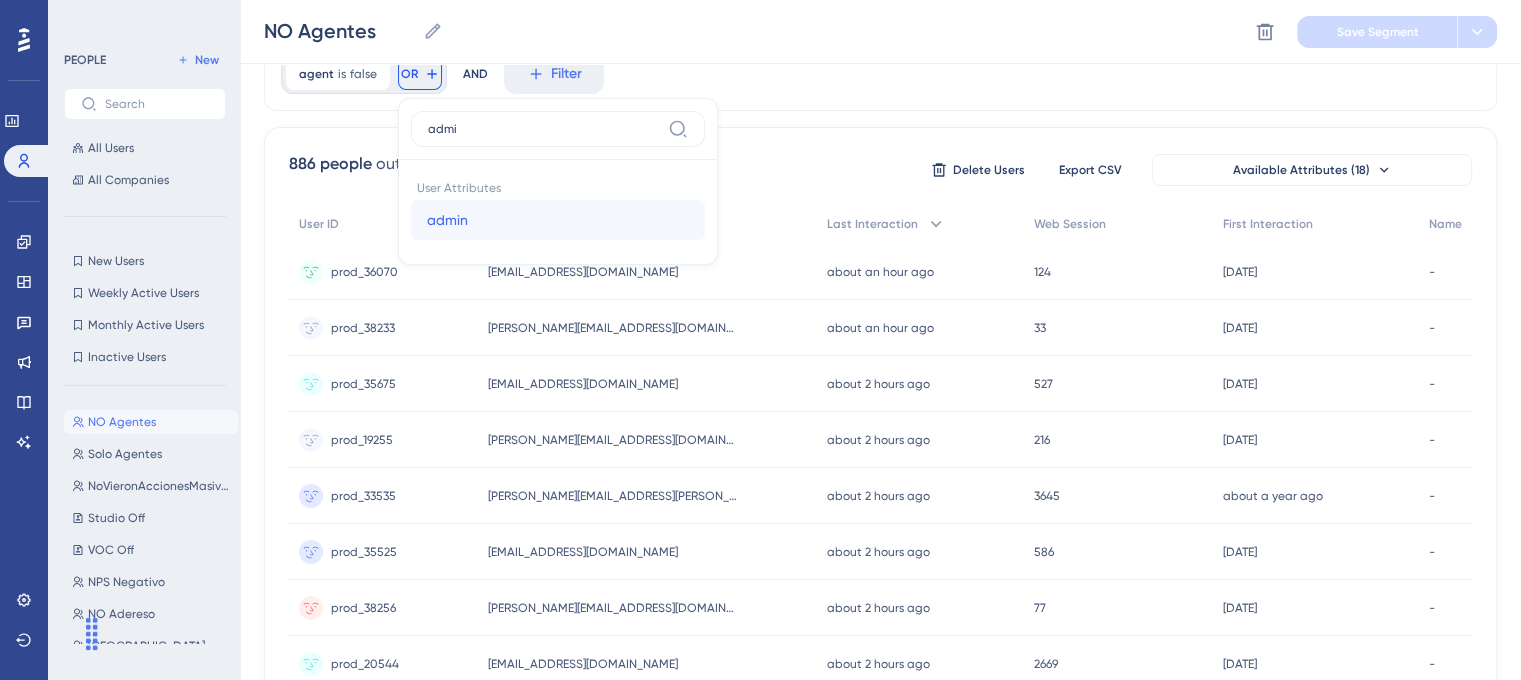 click on "admin admin" at bounding box center (558, 220) 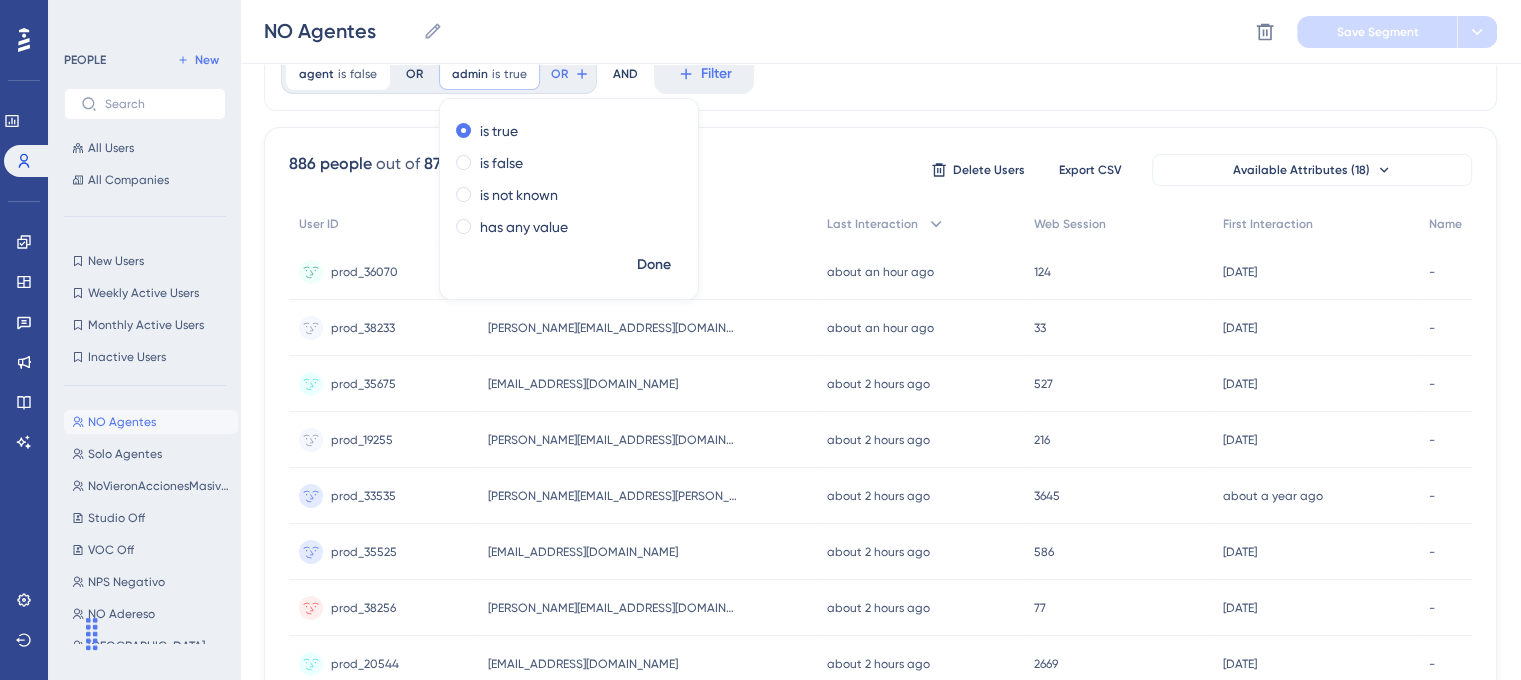 click on "agent is false false Remove OR admin is true true Remove is true is false is not known has any value Done OR AND Filter" at bounding box center [880, 74] 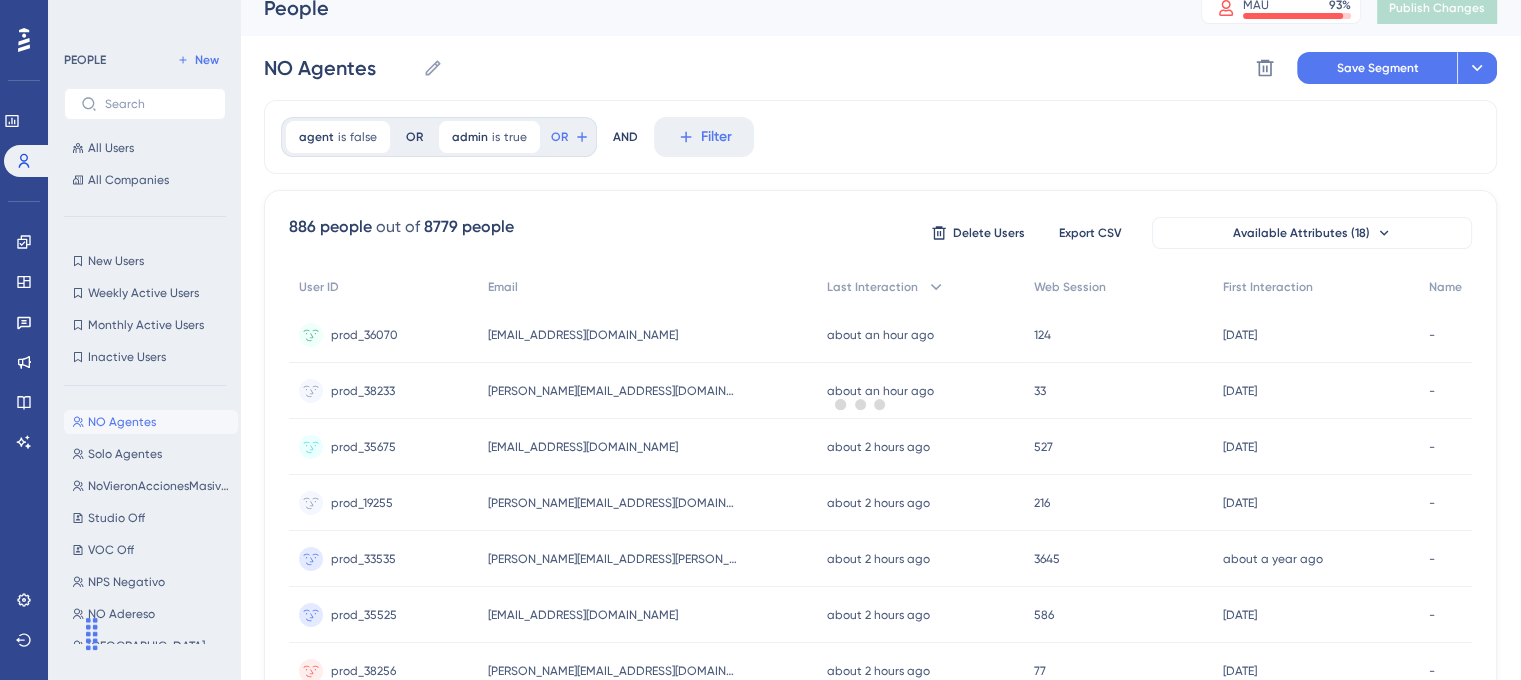 scroll, scrollTop: 0, scrollLeft: 0, axis: both 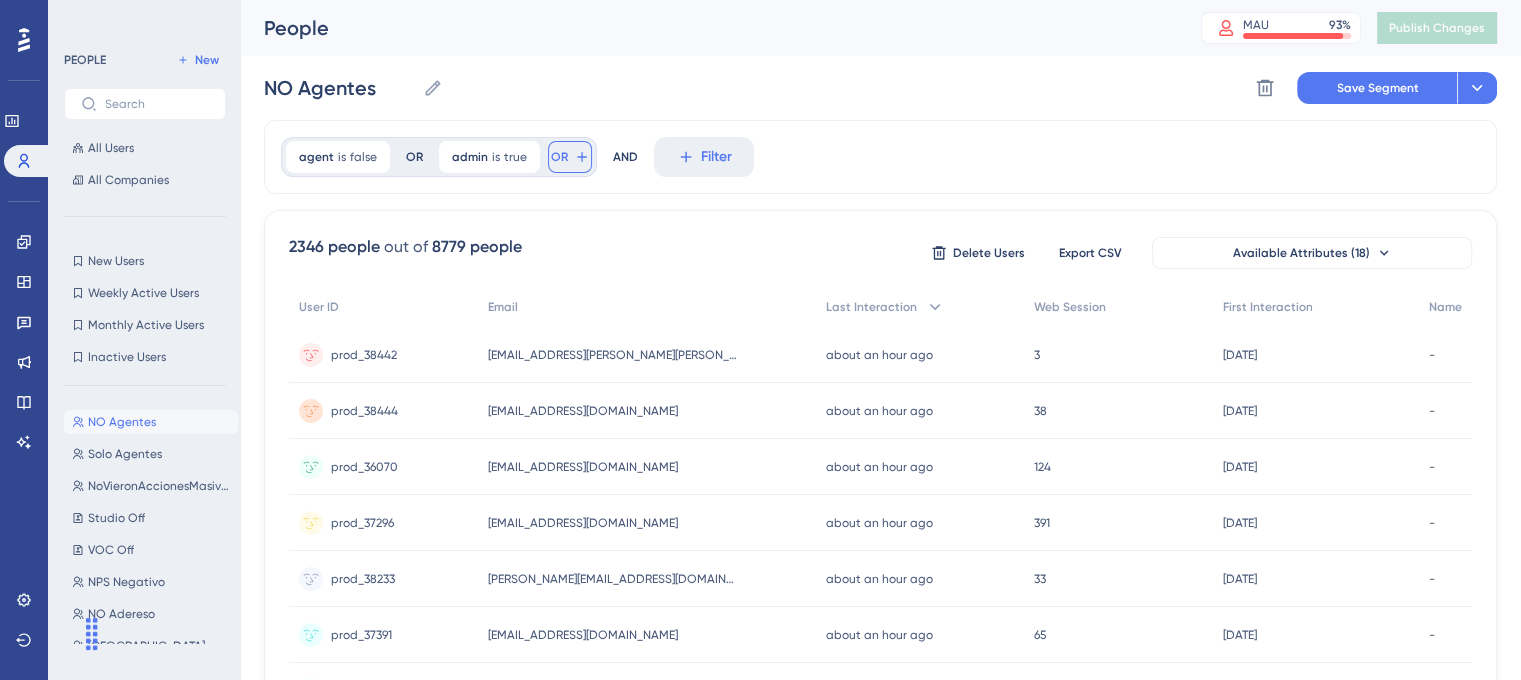 click on "OR" at bounding box center (559, 157) 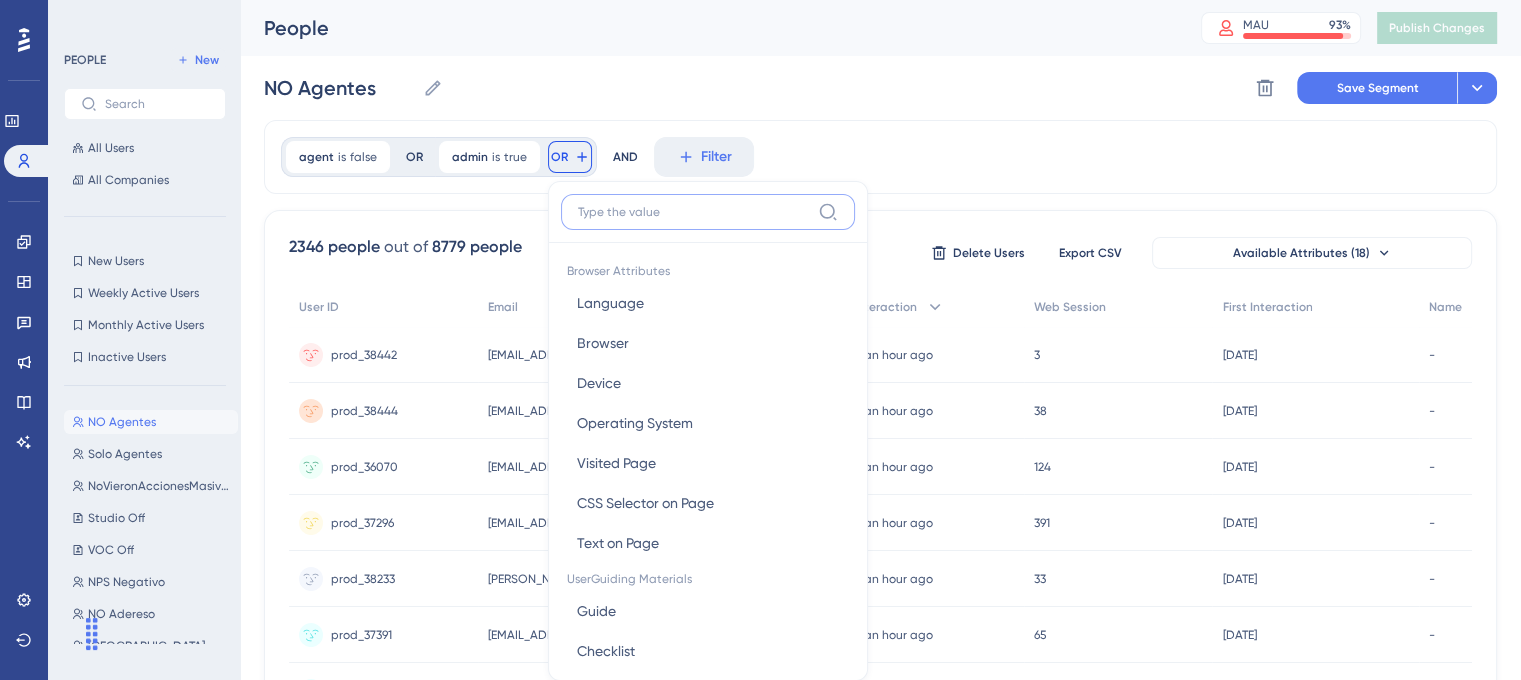 scroll, scrollTop: 86, scrollLeft: 0, axis: vertical 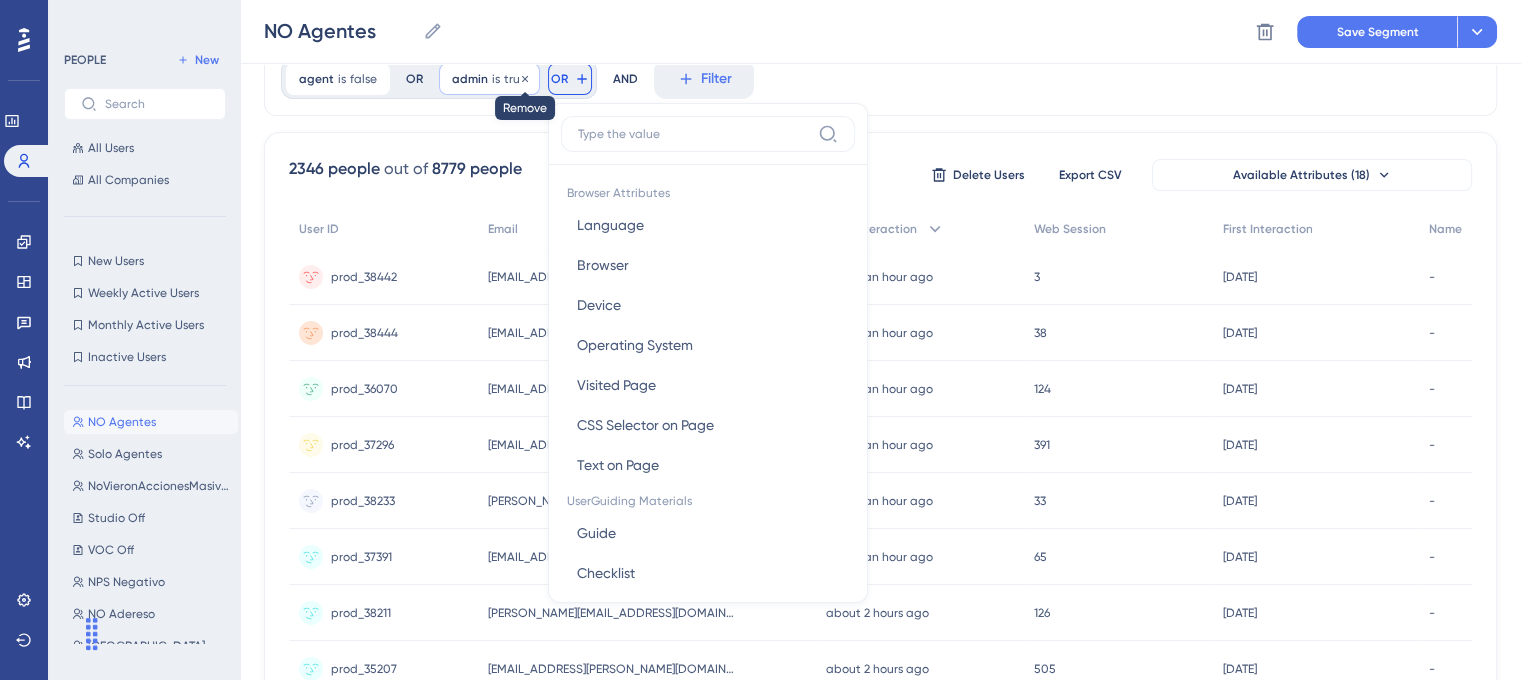 click 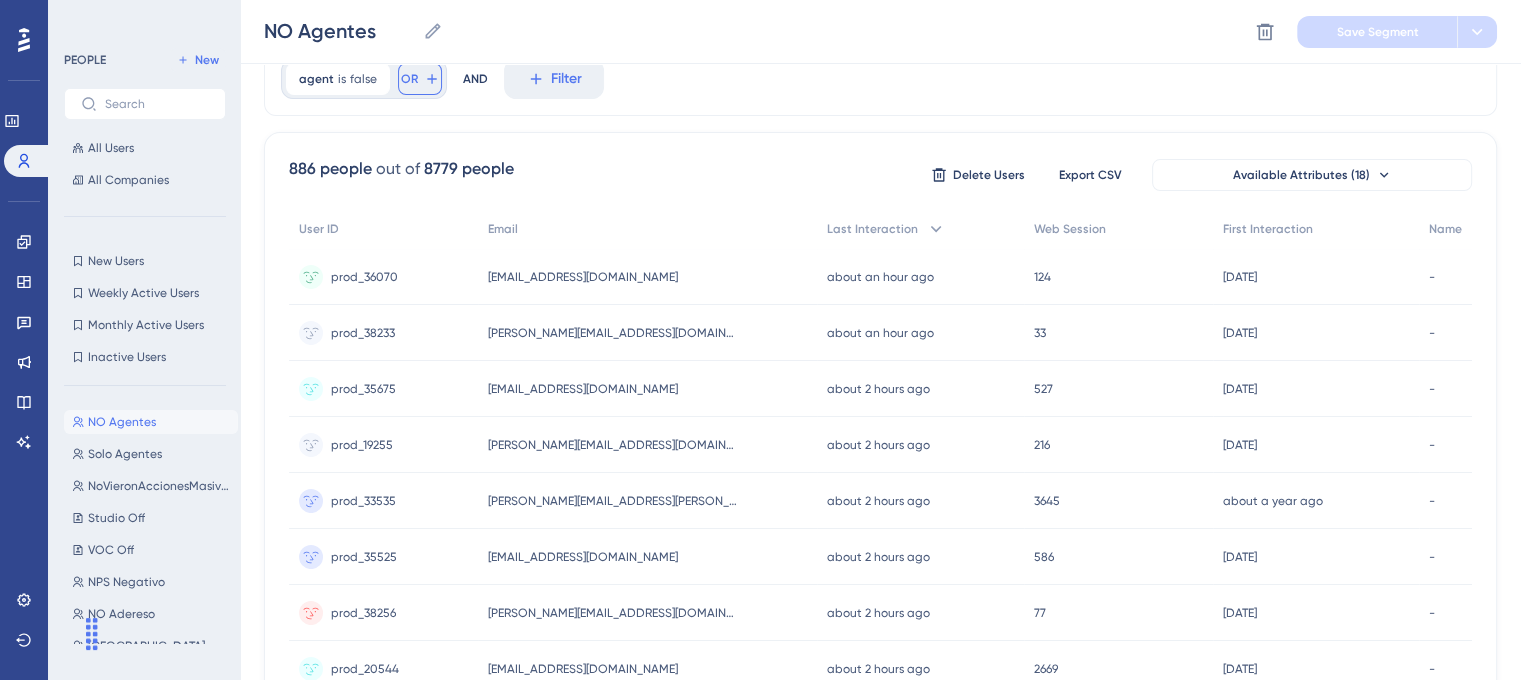 click on "OR" at bounding box center [409, 79] 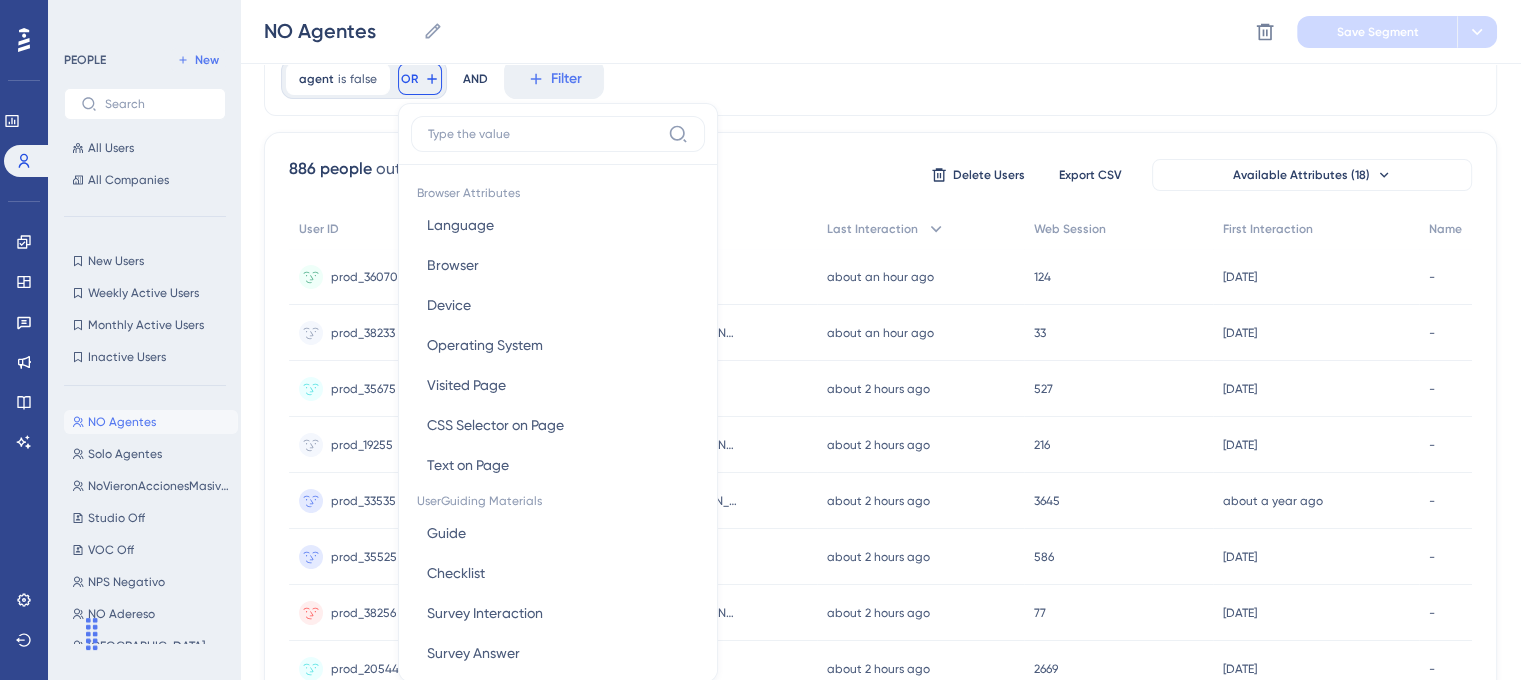 scroll, scrollTop: 116, scrollLeft: 0, axis: vertical 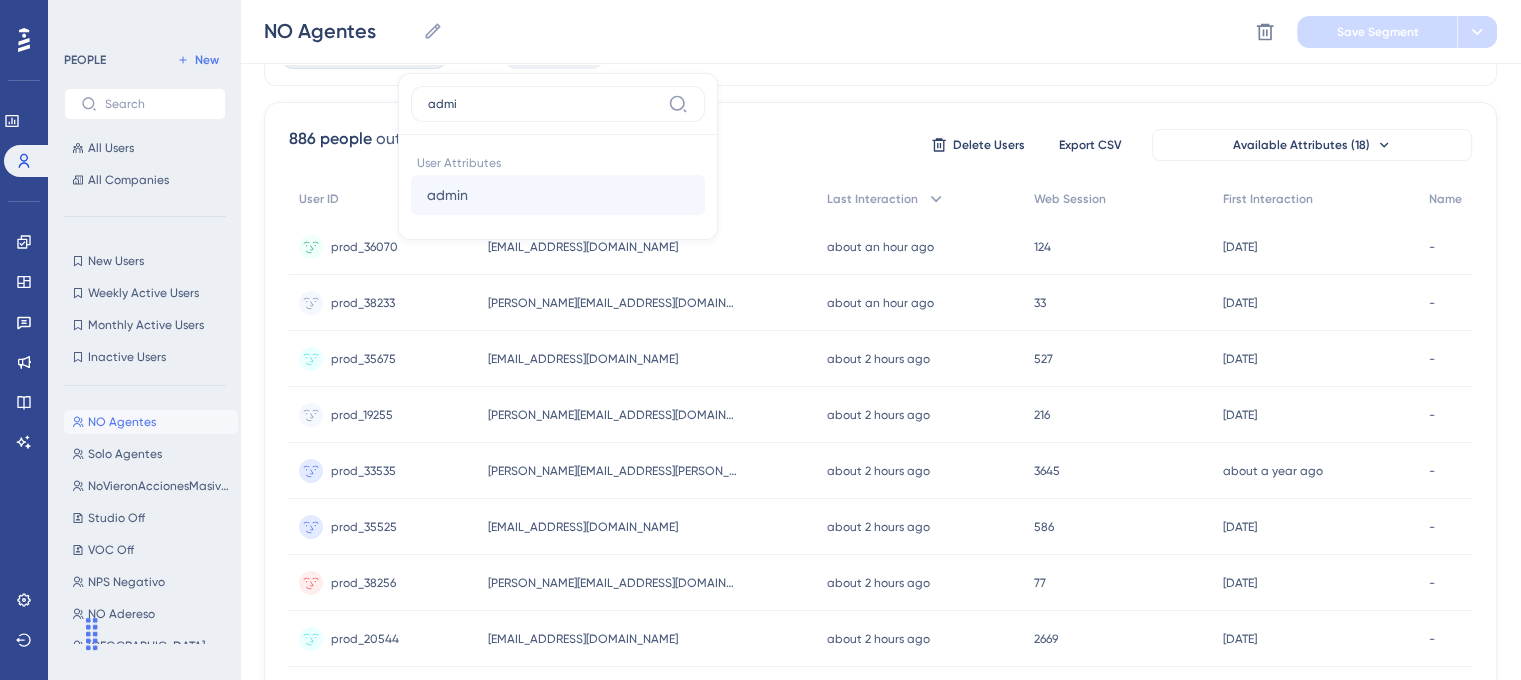 type on "admi" 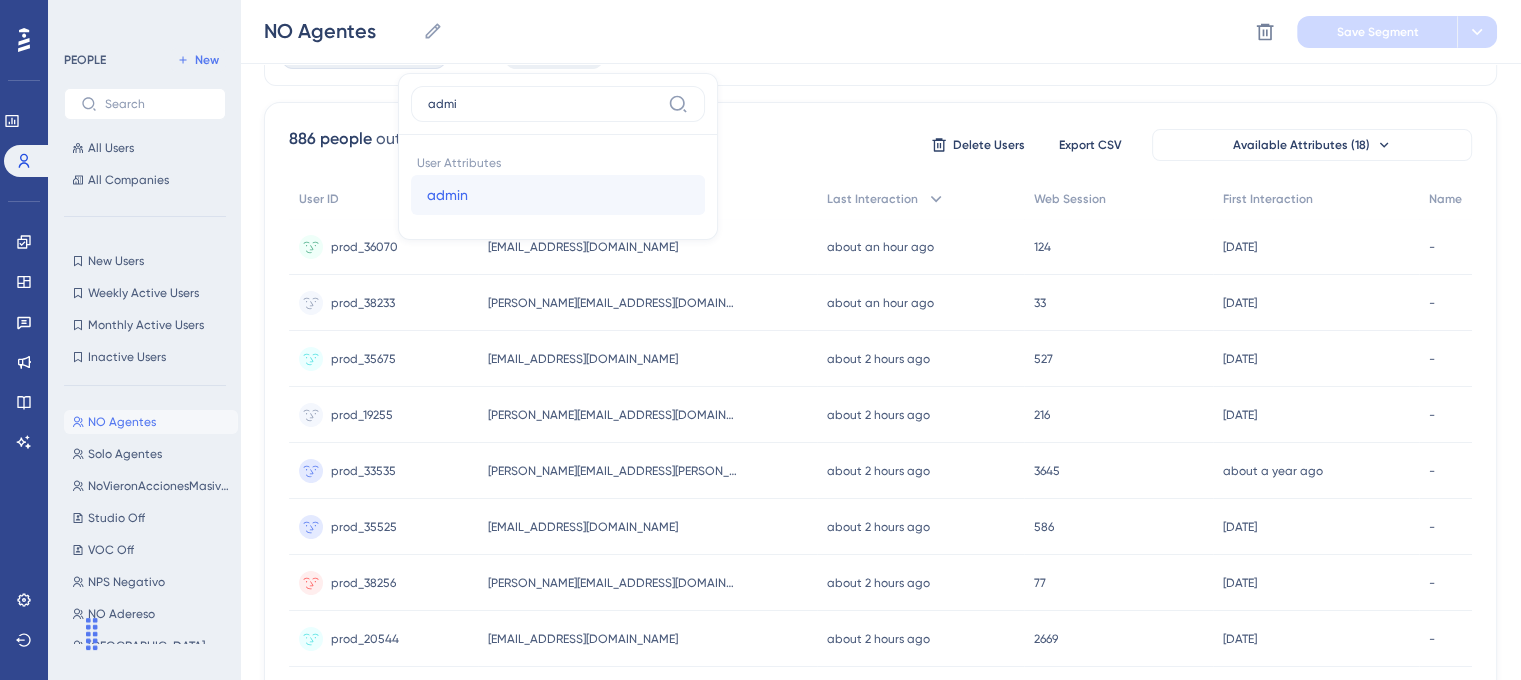 click on "admin admin" at bounding box center (558, 195) 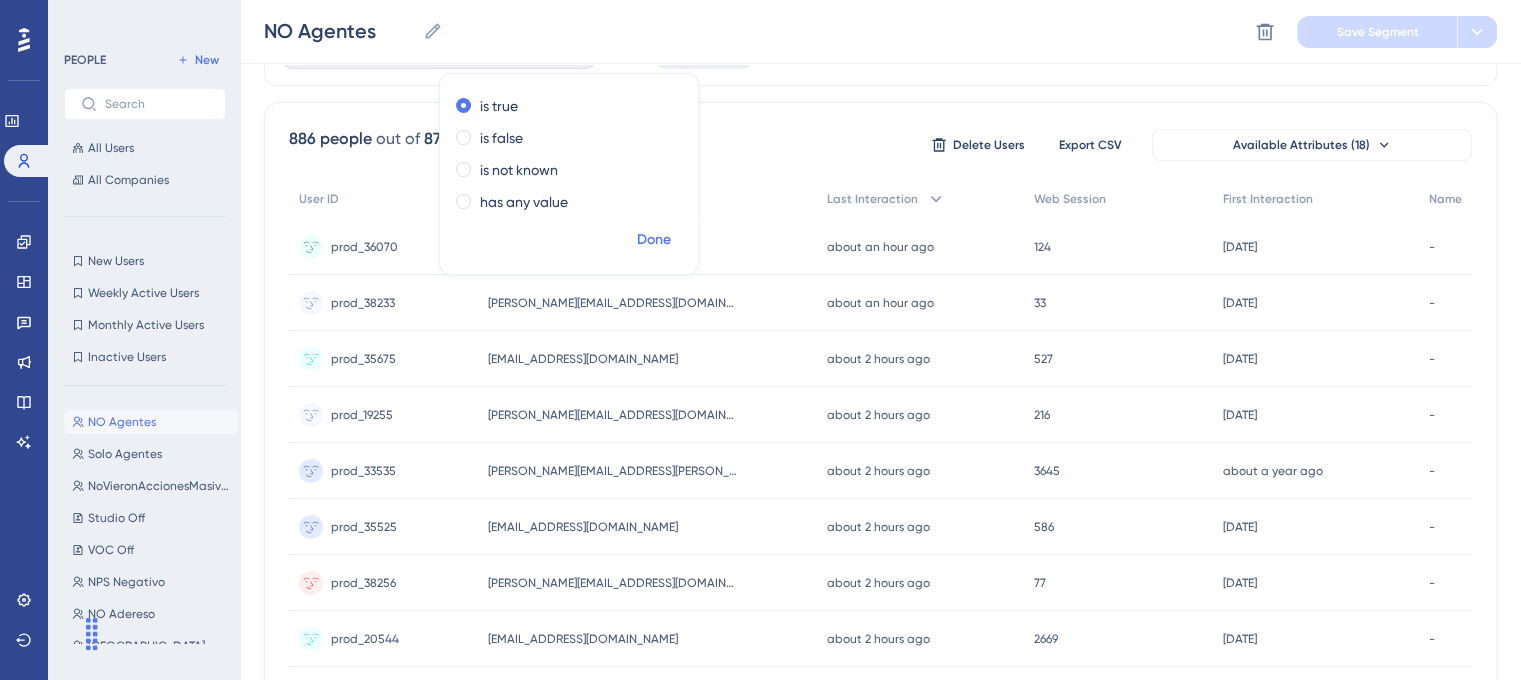 click on "Done" at bounding box center (654, 240) 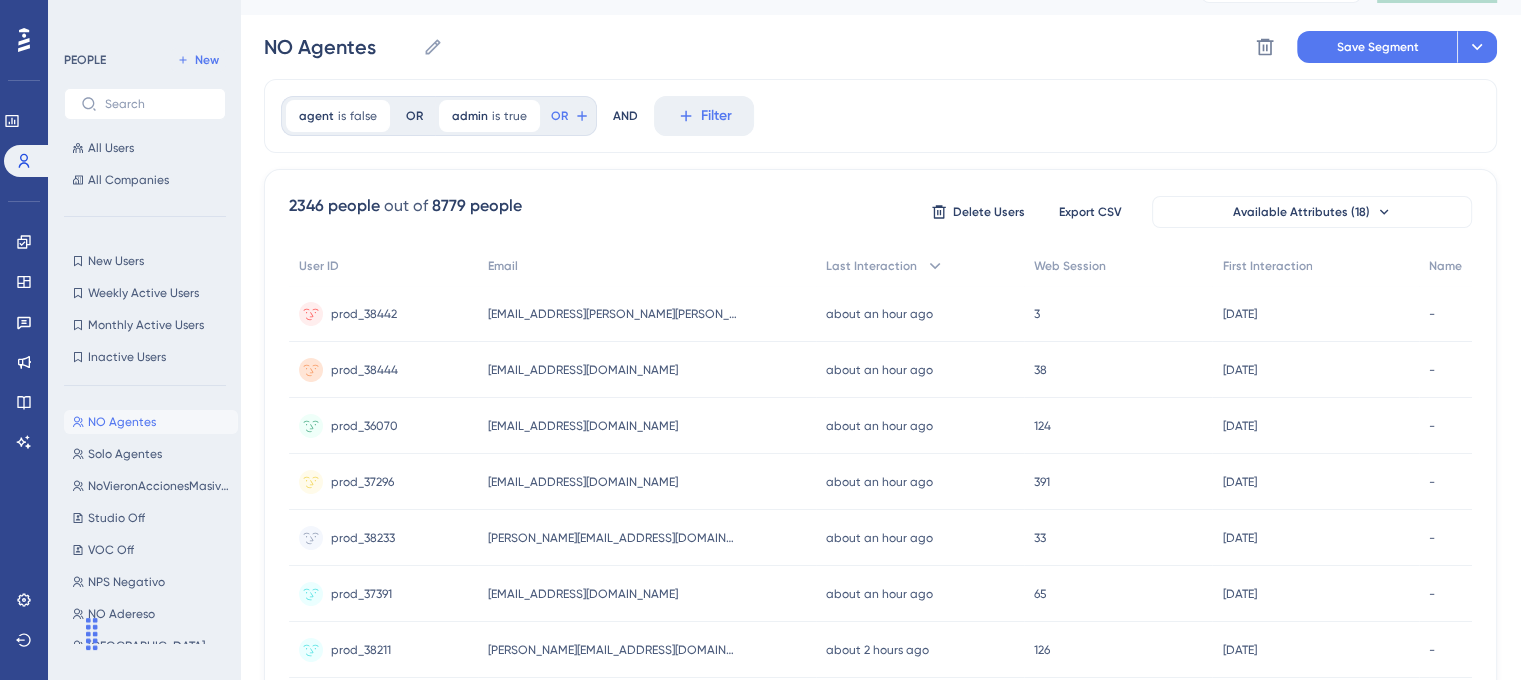 scroll, scrollTop: 0, scrollLeft: 0, axis: both 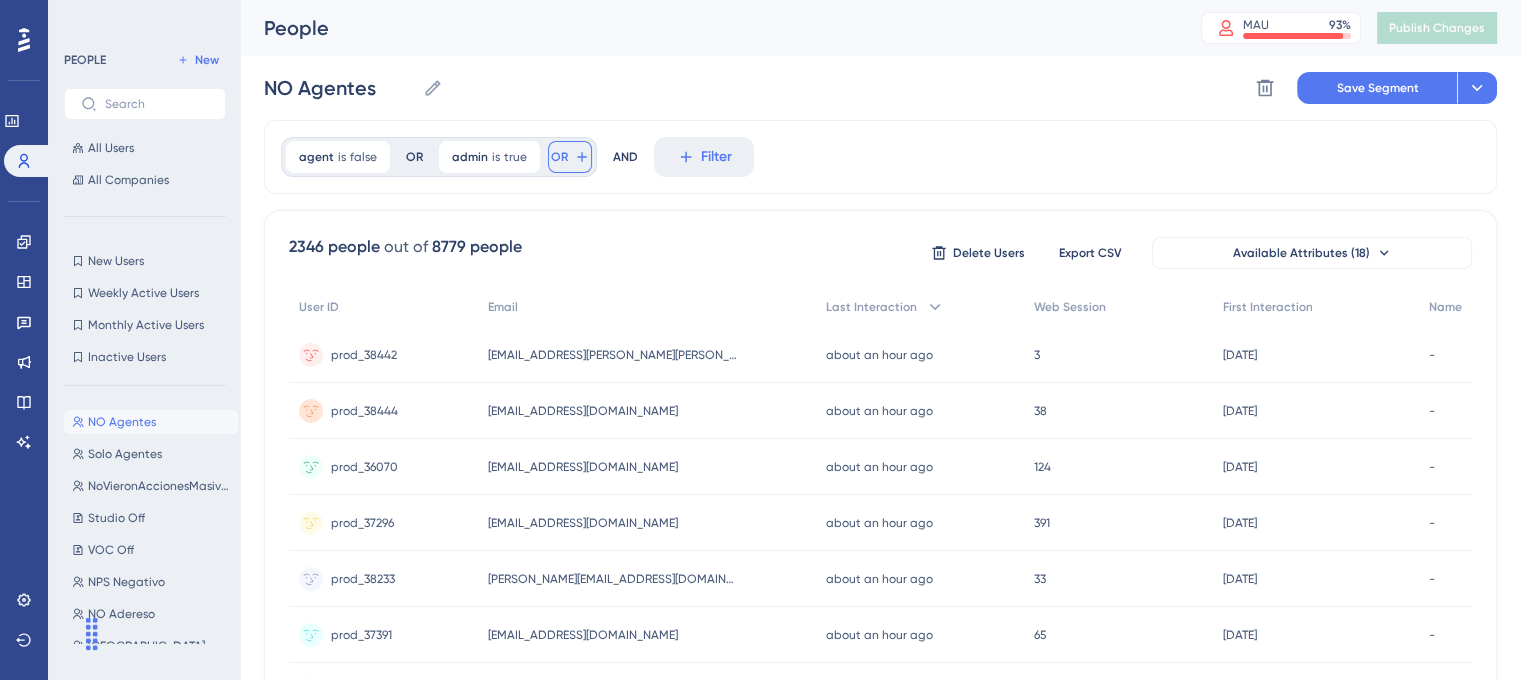 click on "OR" at bounding box center [559, 157] 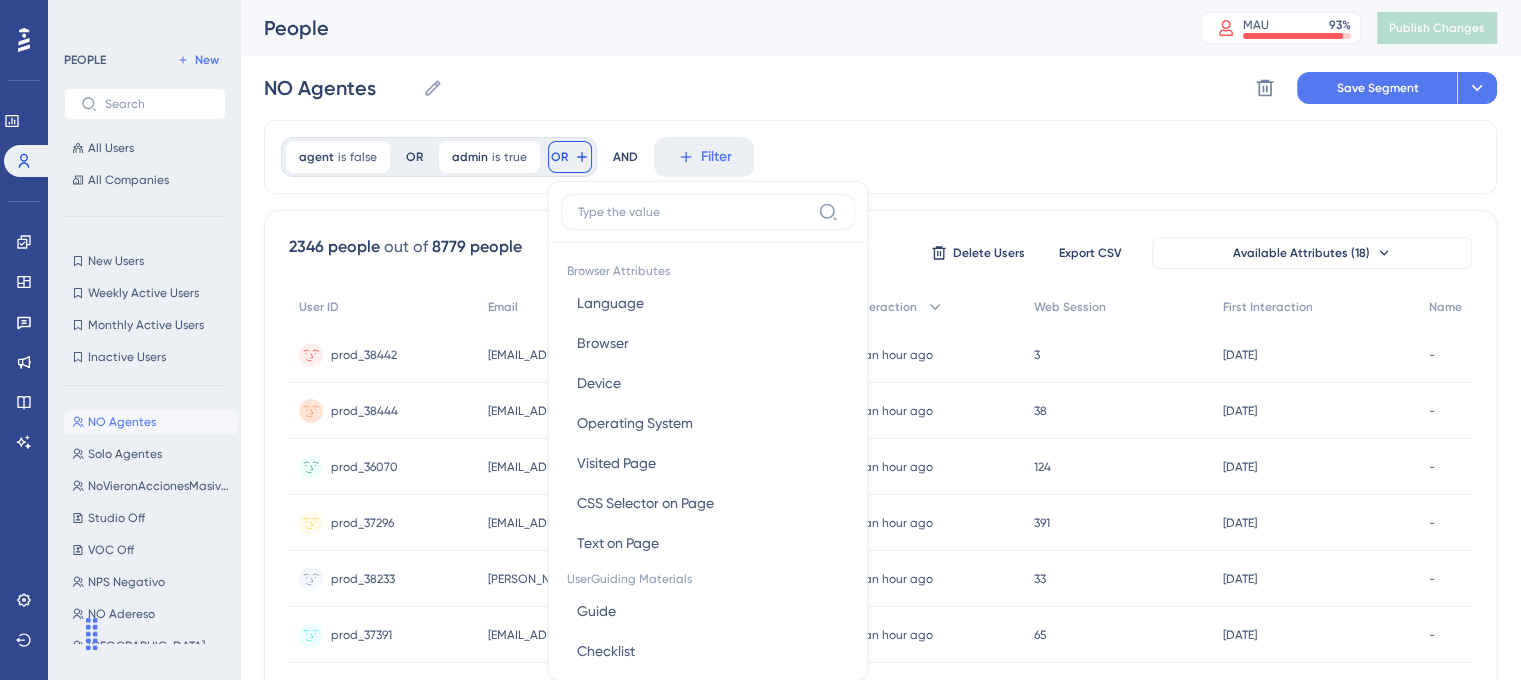 scroll, scrollTop: 86, scrollLeft: 0, axis: vertical 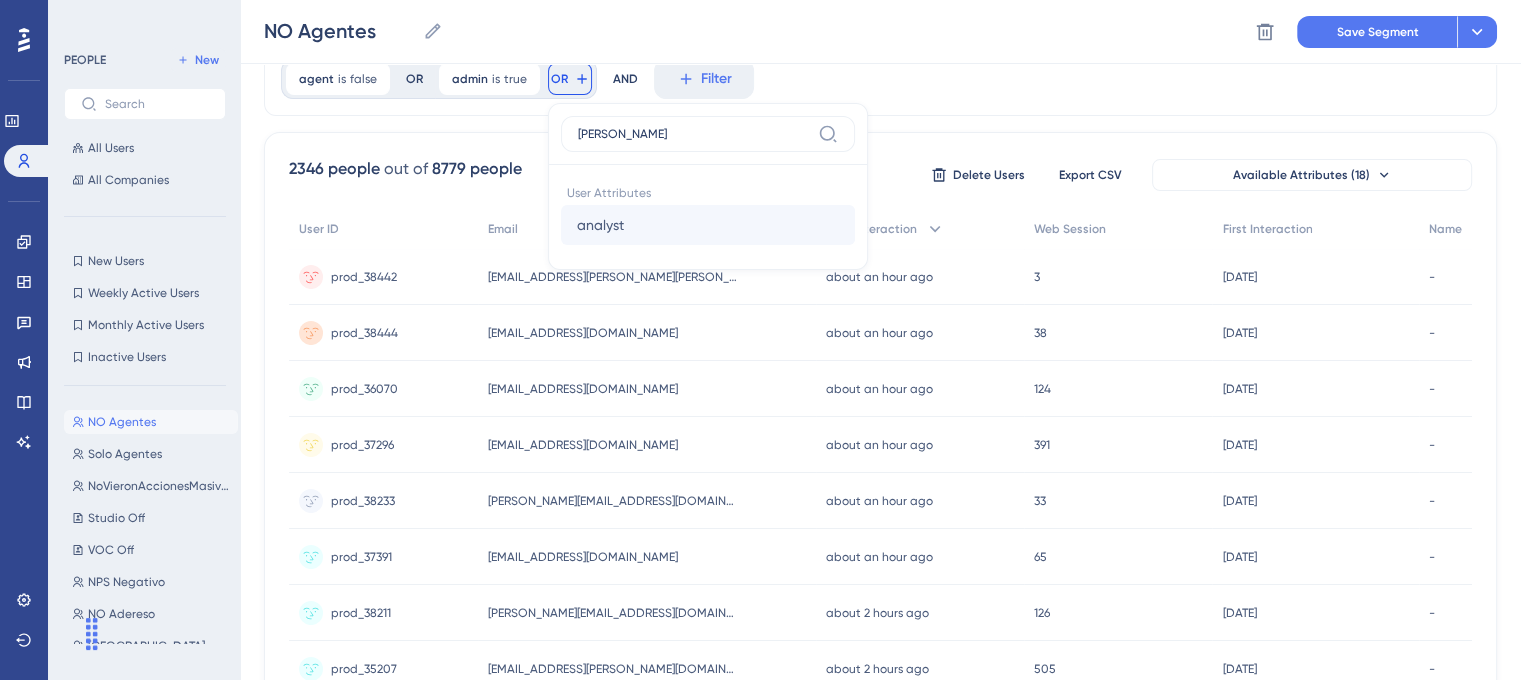 type on "ana" 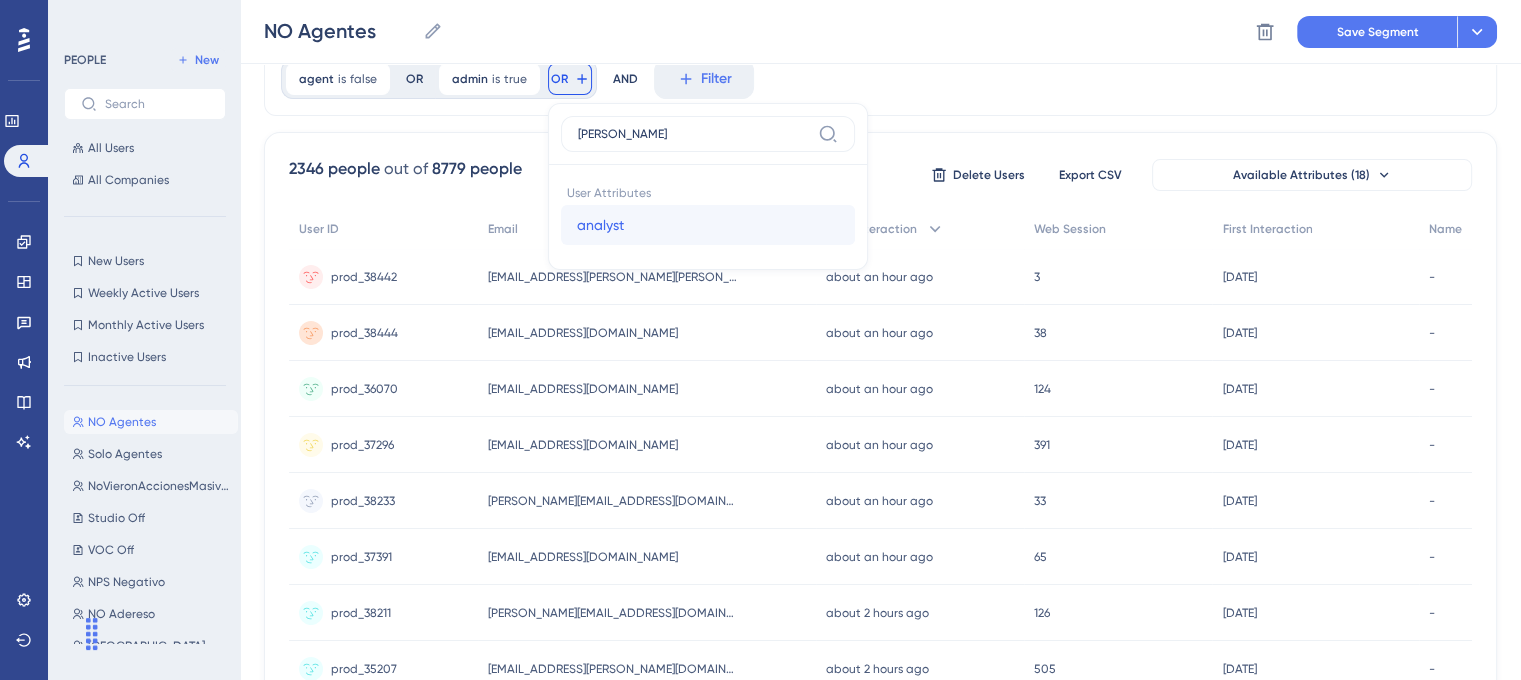click on "analyst" at bounding box center [600, 225] 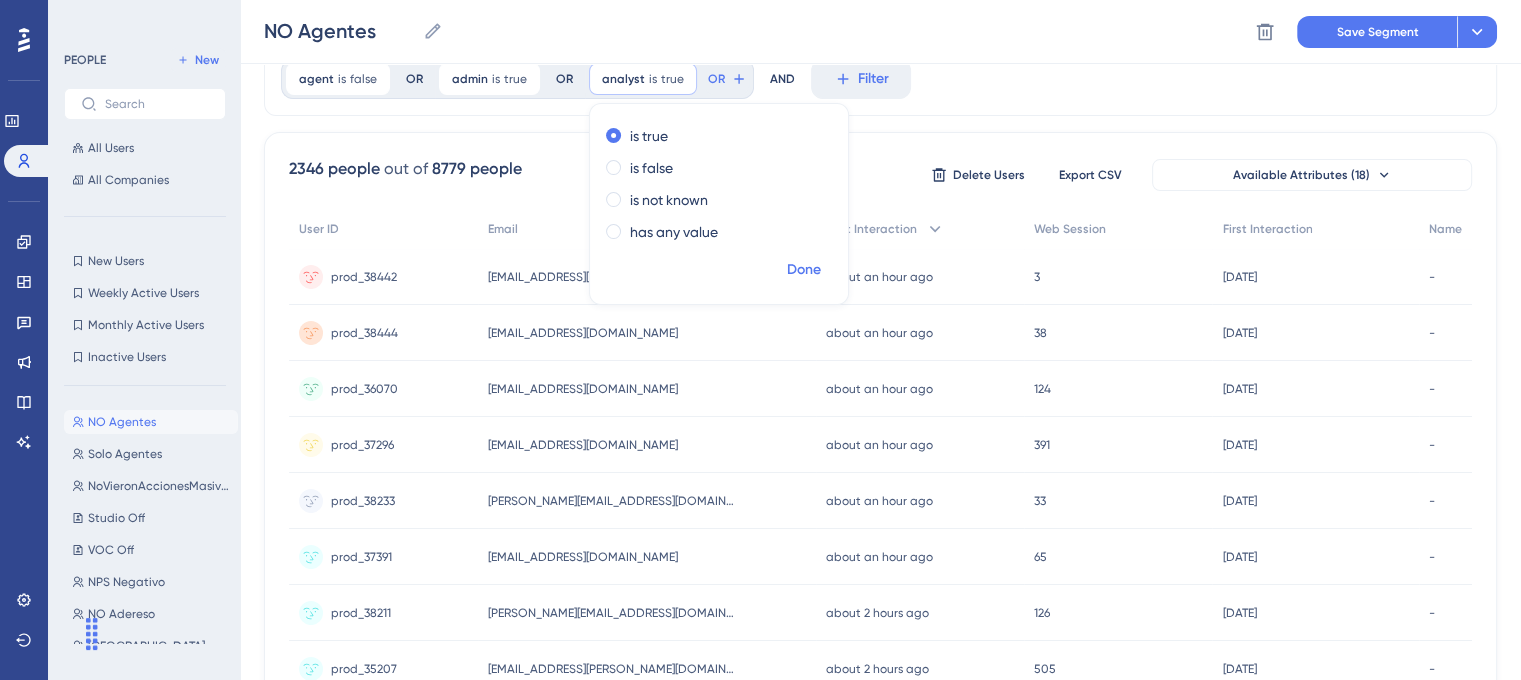 click on "Done" at bounding box center [804, 270] 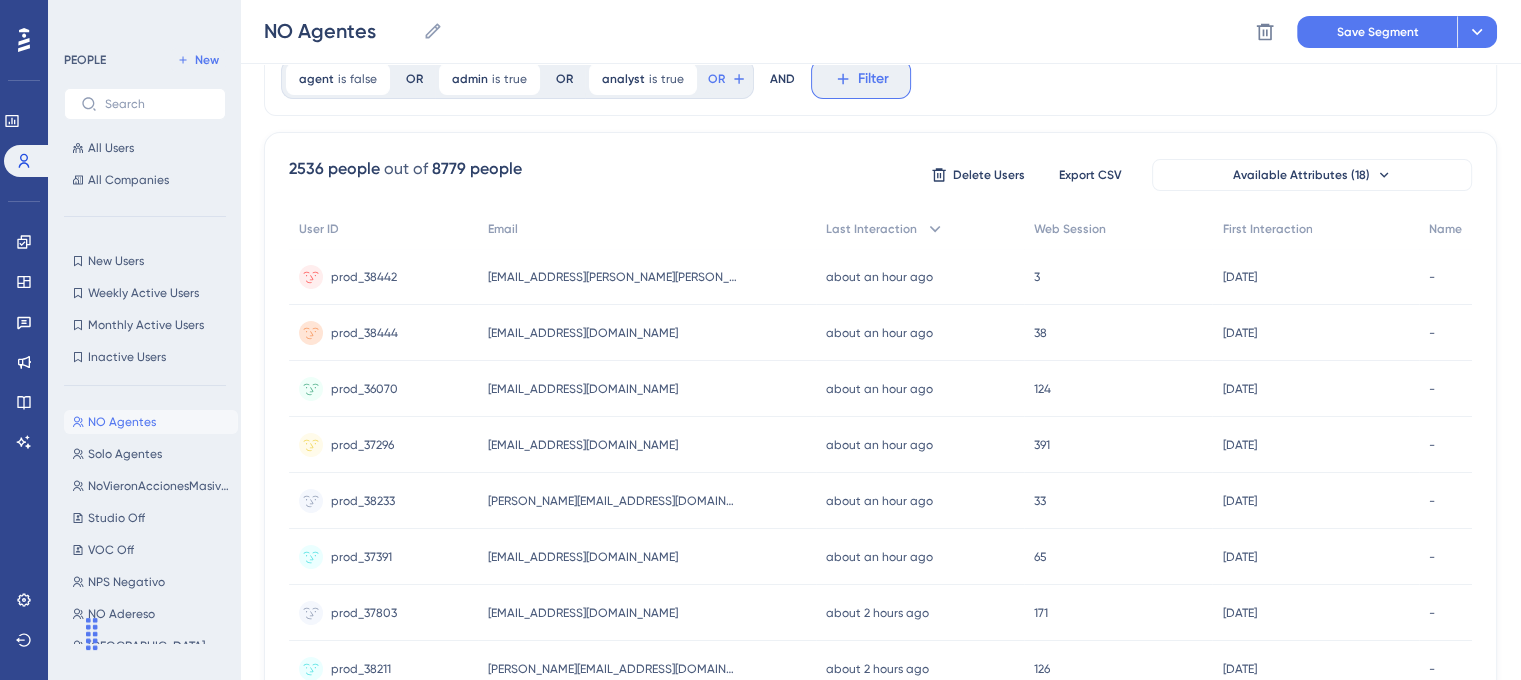 click on "Filter" at bounding box center (873, 79) 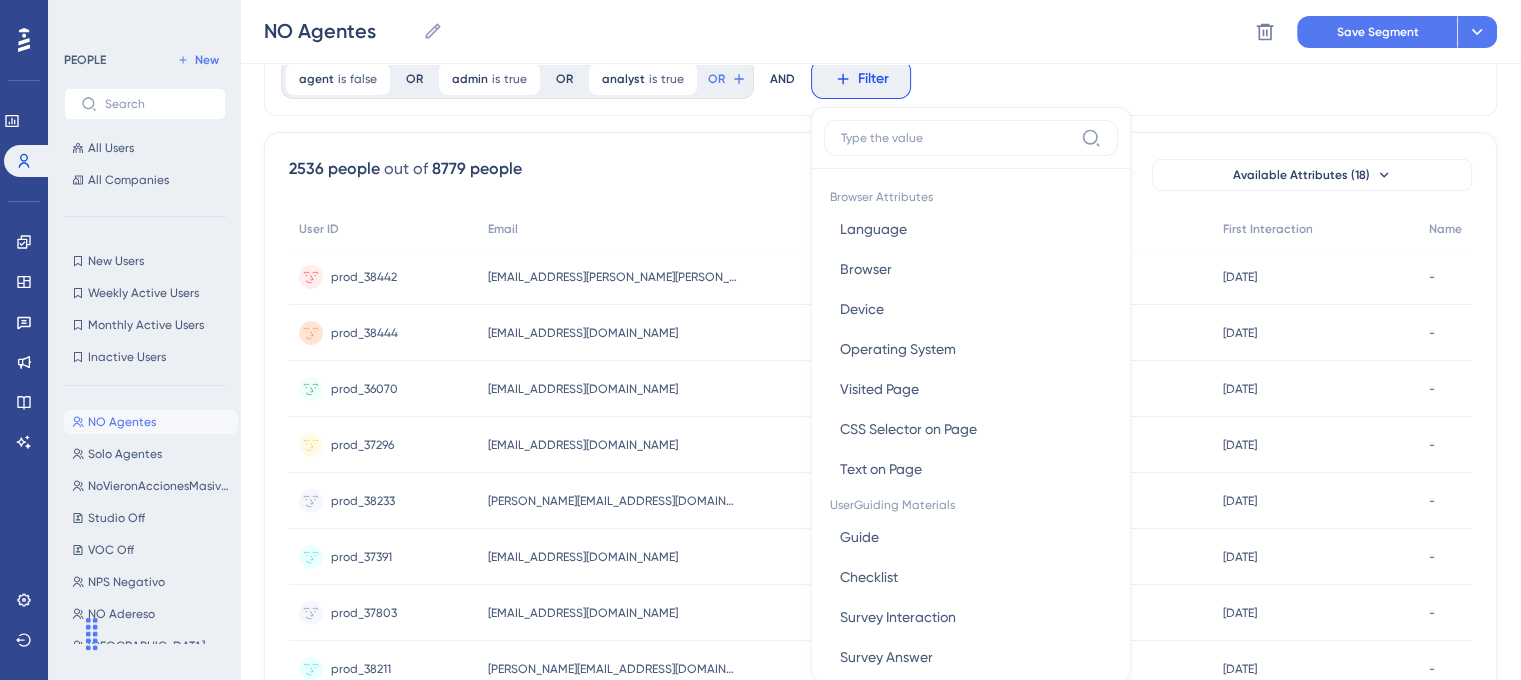 scroll, scrollTop: 118, scrollLeft: 0, axis: vertical 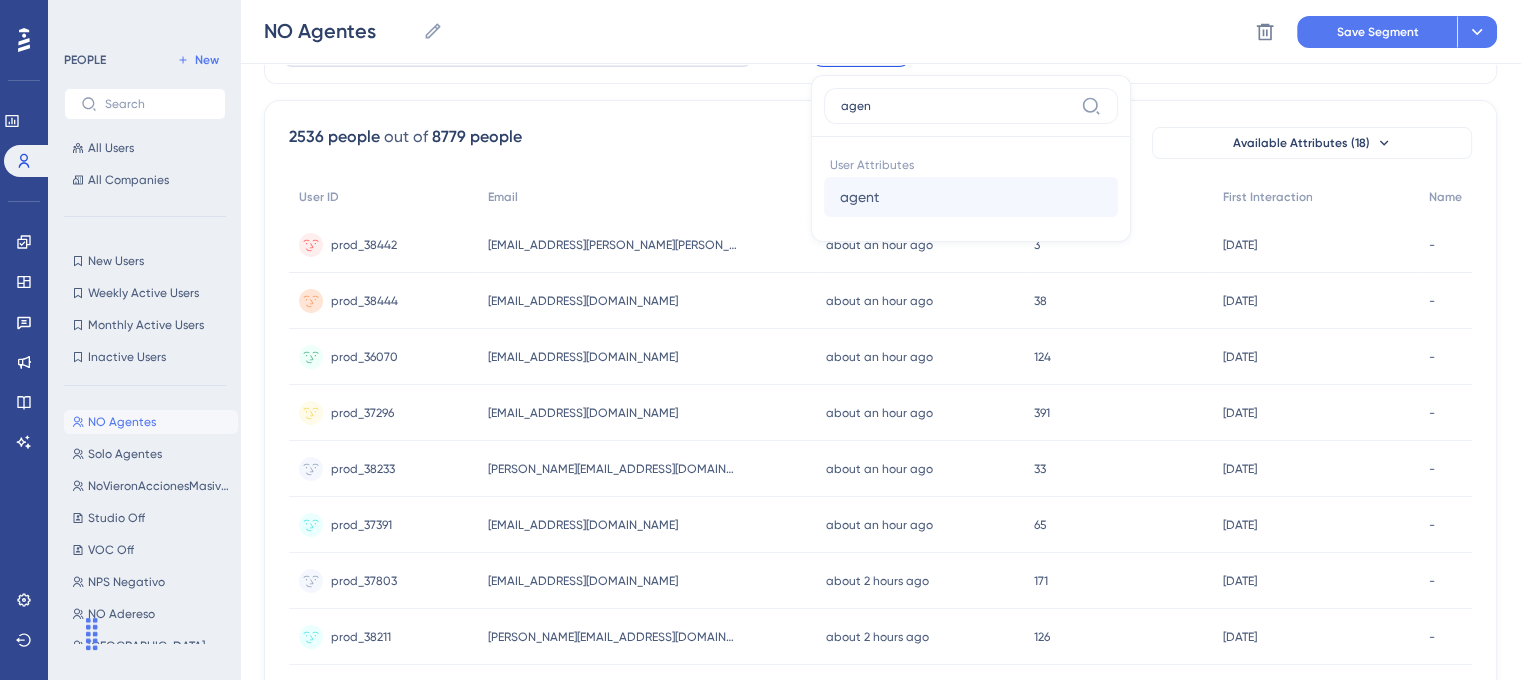 type on "agen" 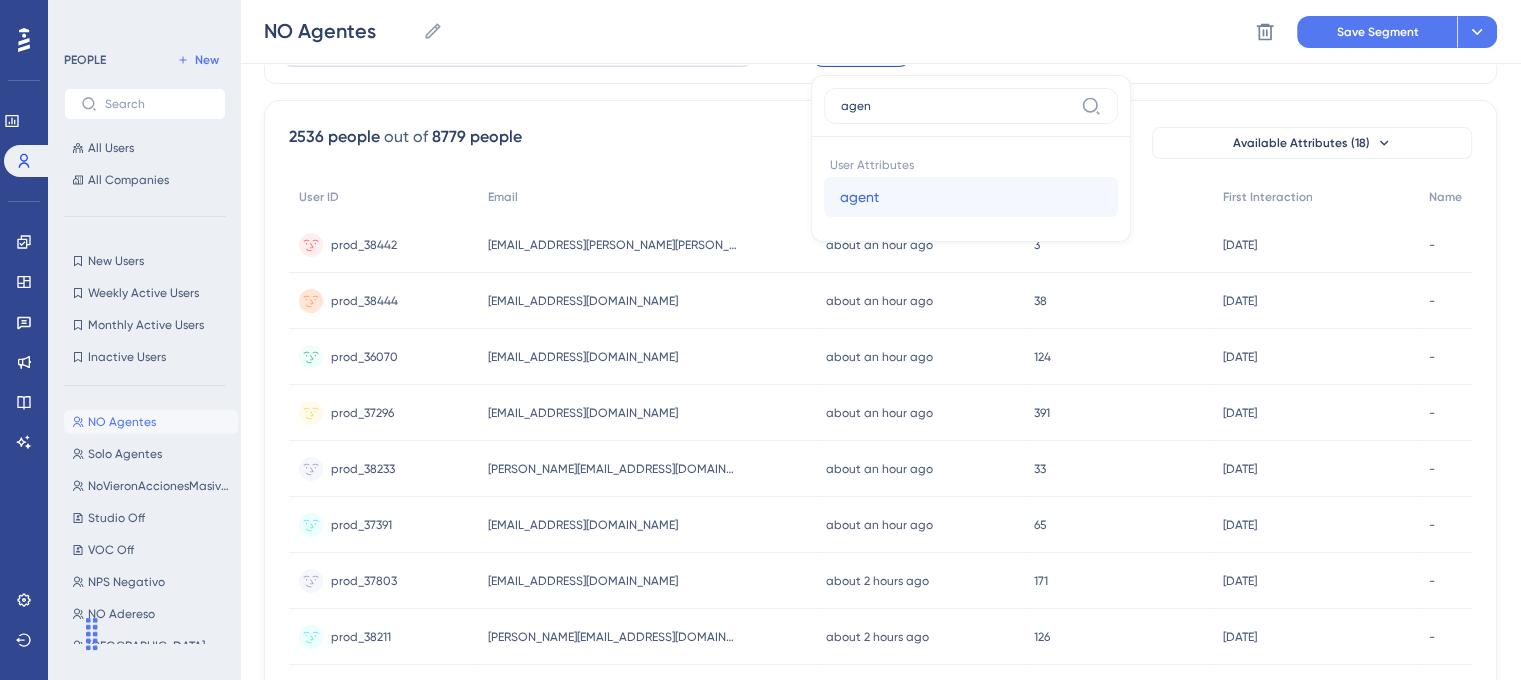 click on "agent agent" at bounding box center (971, 197) 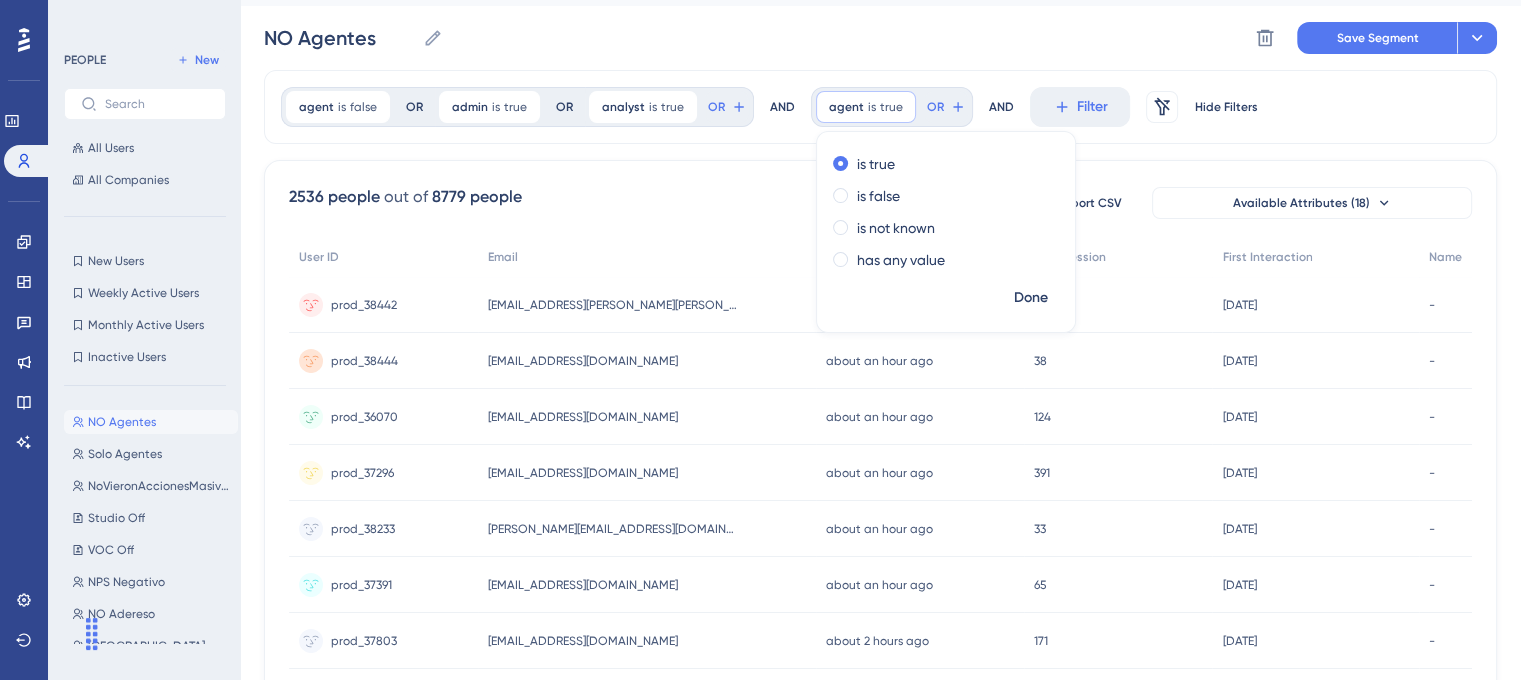 scroll, scrollTop: 18, scrollLeft: 0, axis: vertical 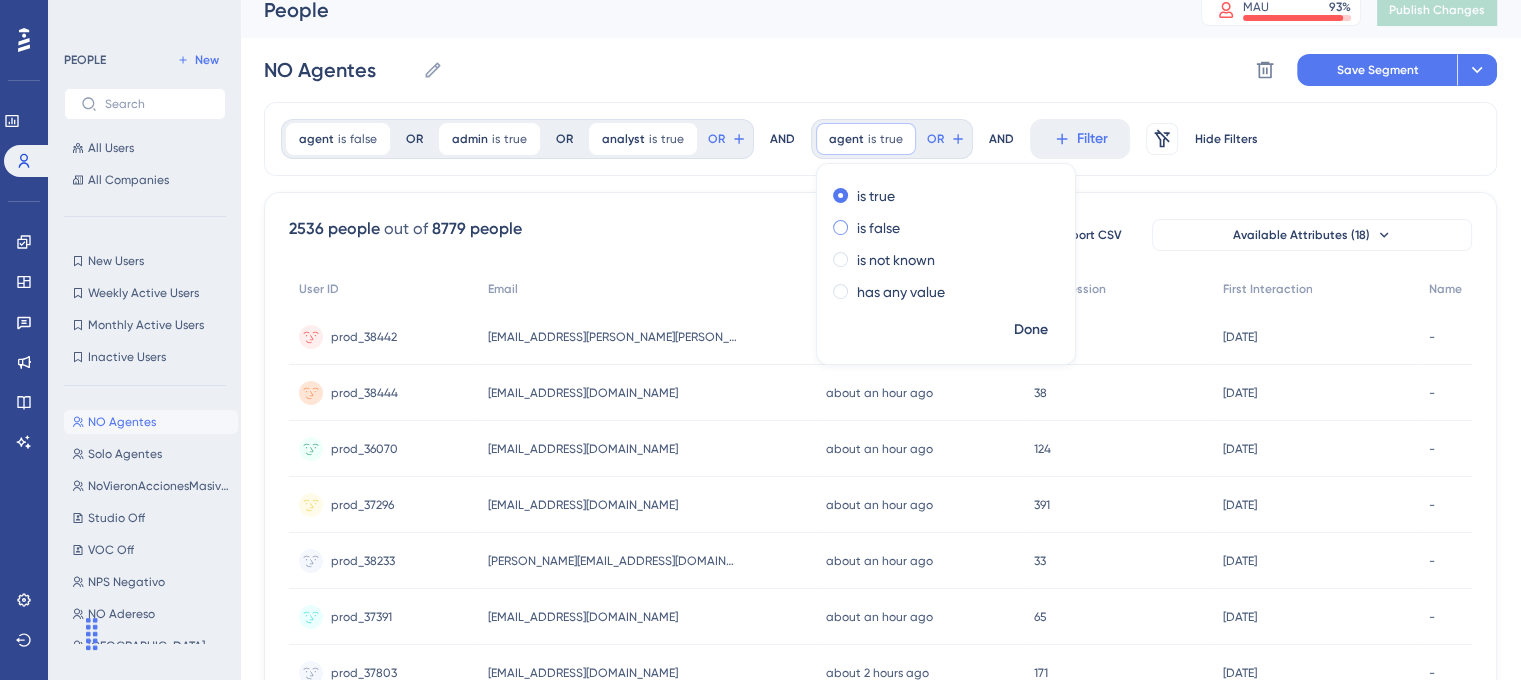 click on "is false" at bounding box center (878, 228) 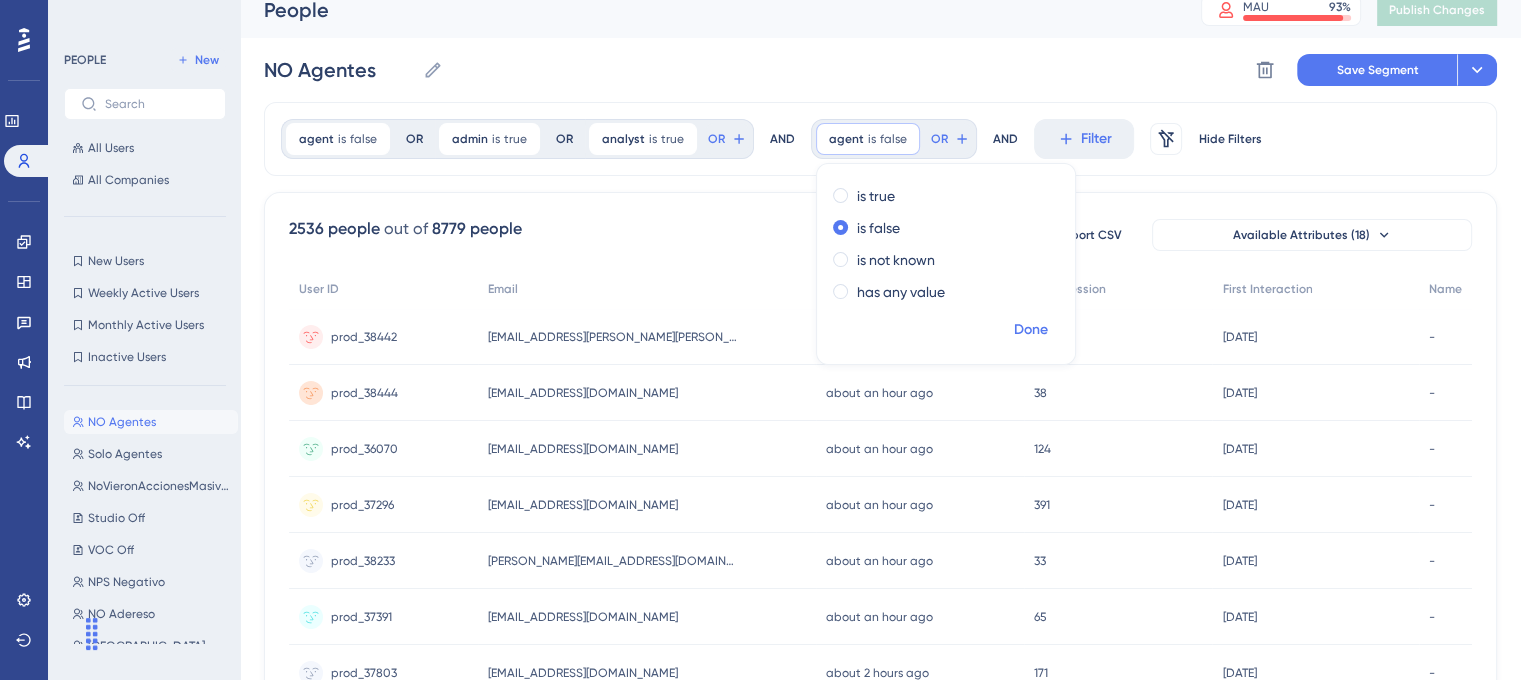 click on "Done" at bounding box center [1031, 330] 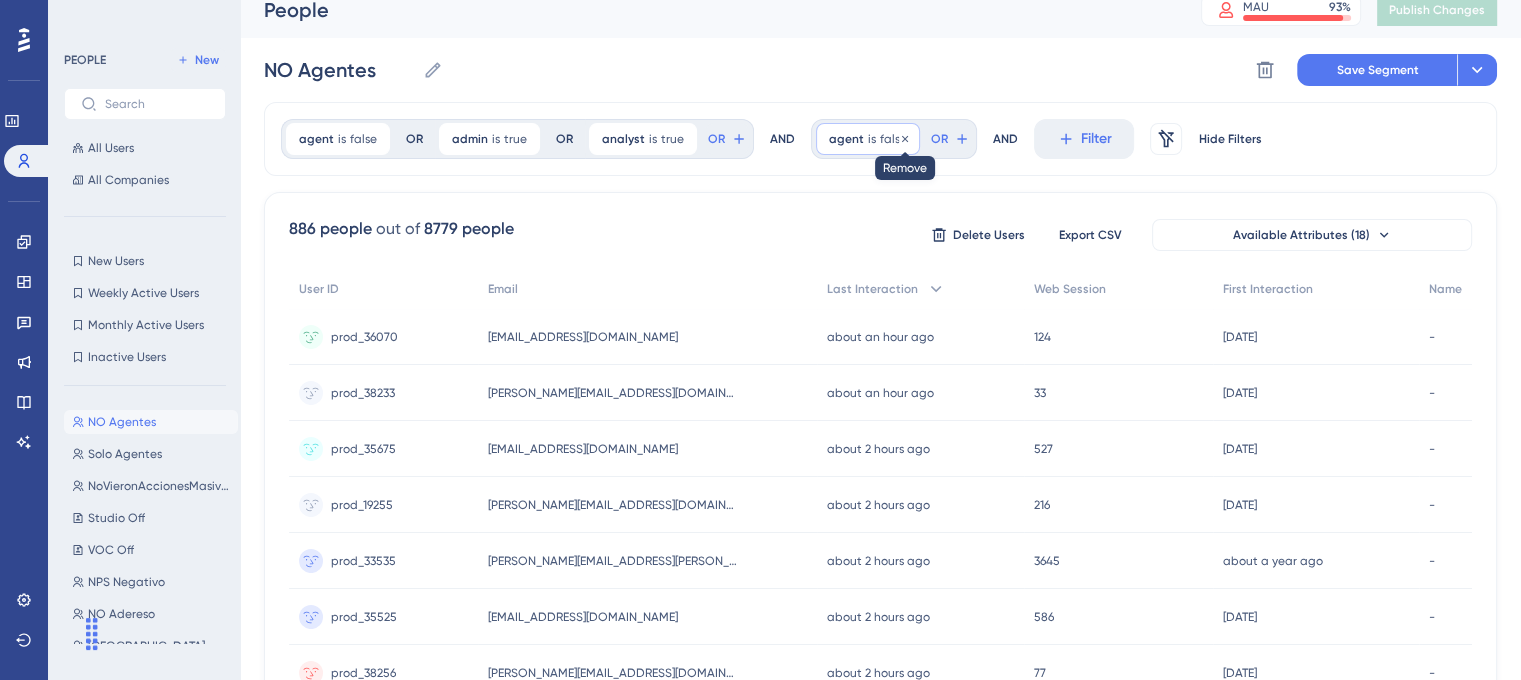 click 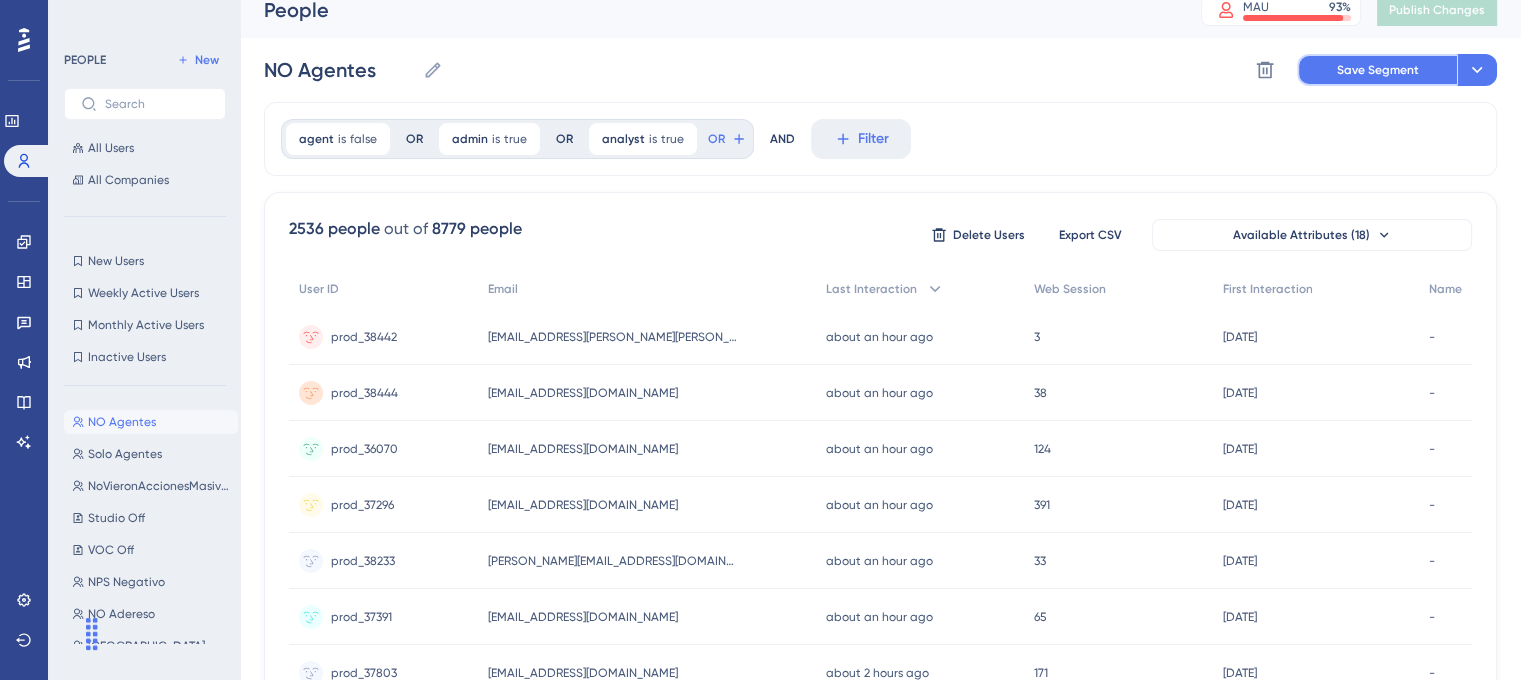 click on "Save Segment" at bounding box center [1377, 70] 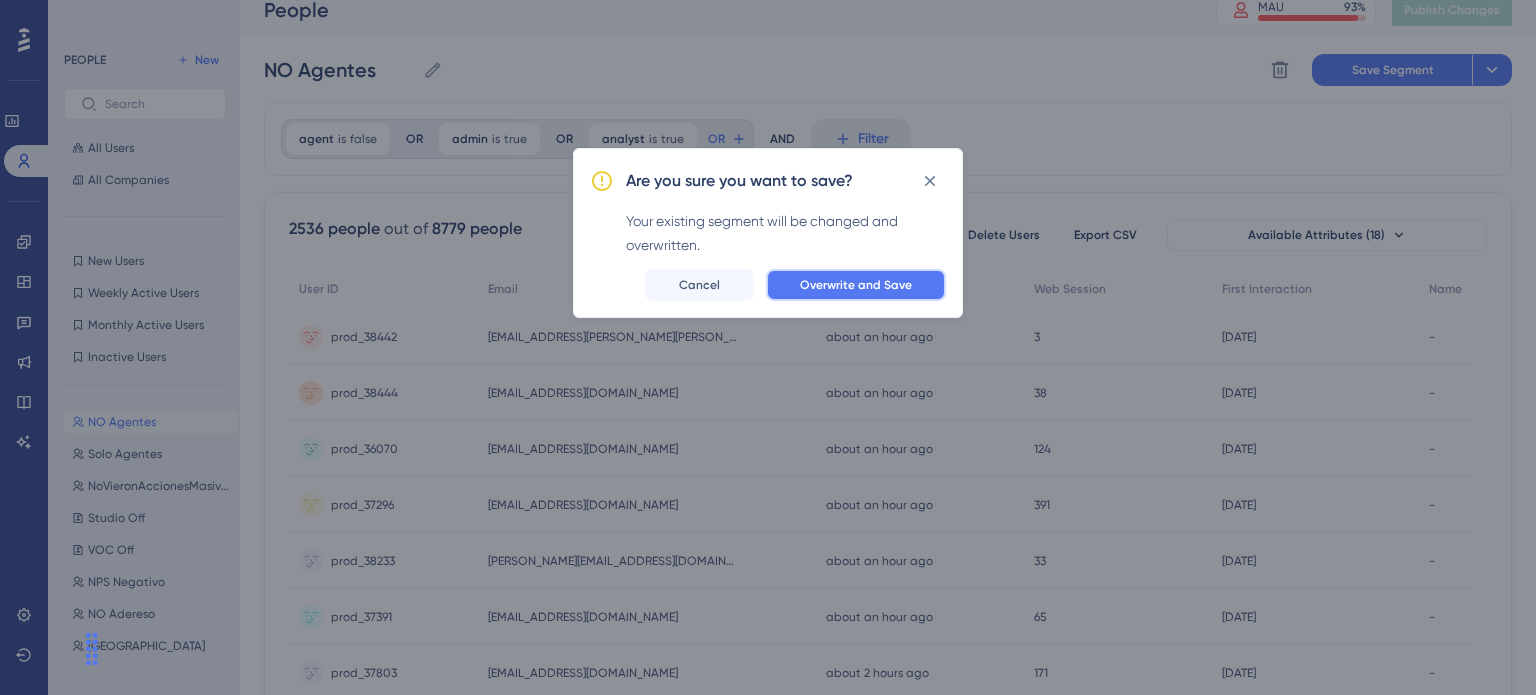 click on "Overwrite and Save" at bounding box center [856, 285] 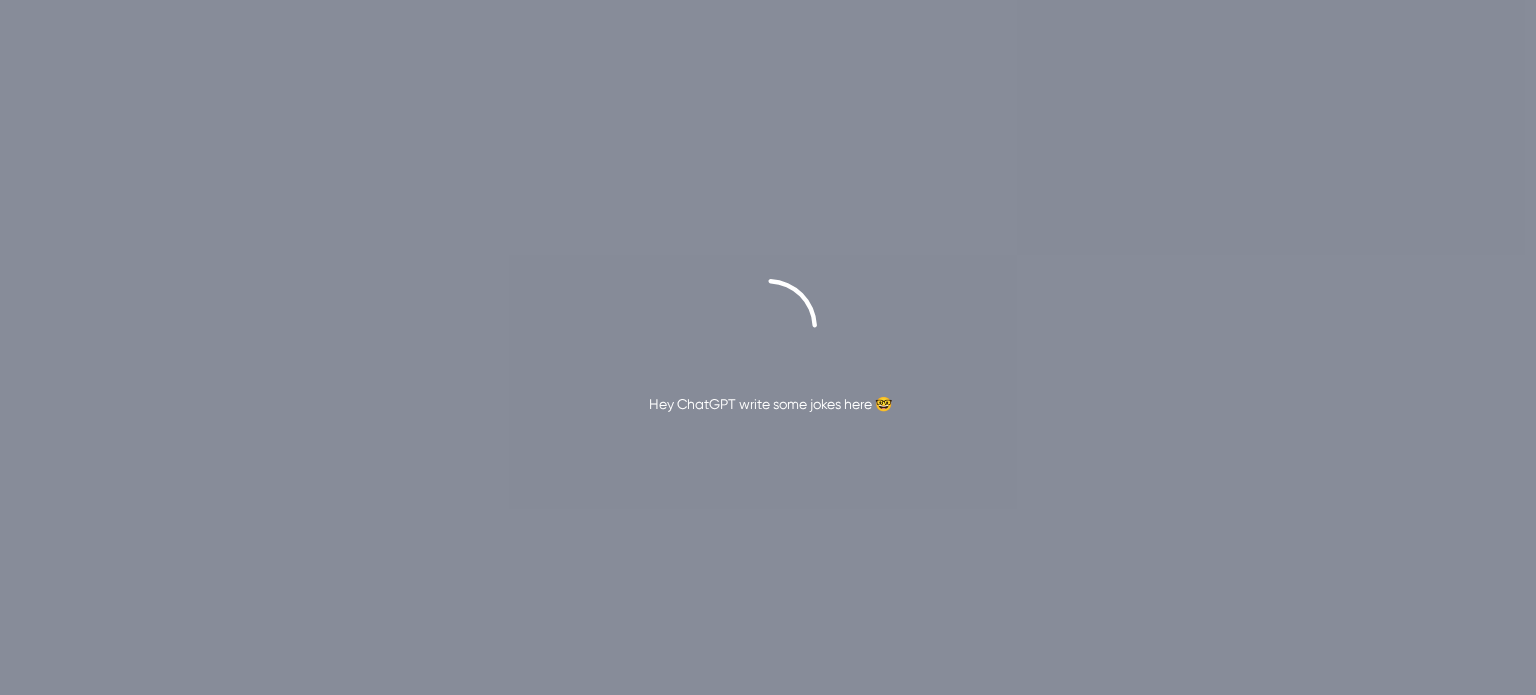 scroll, scrollTop: 0, scrollLeft: 0, axis: both 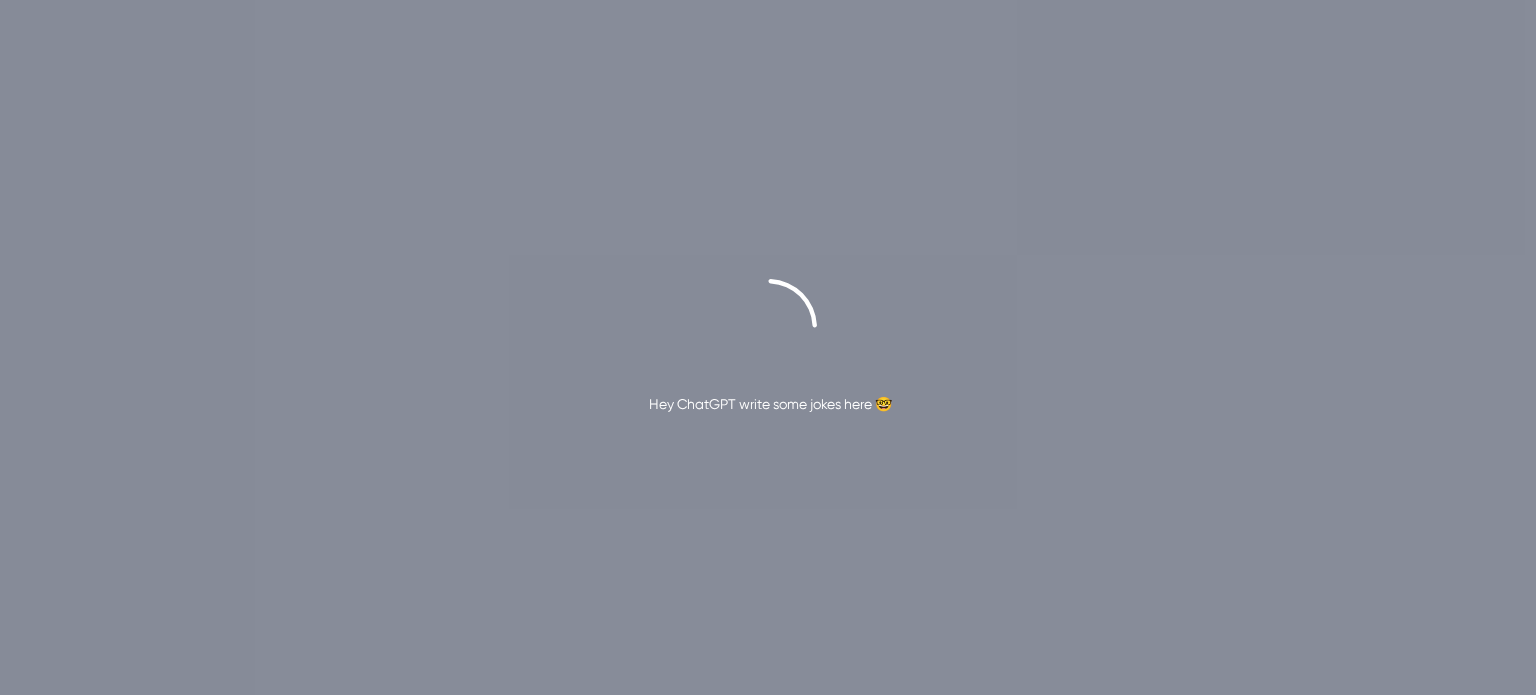 click on "Hey ChatGPT write some jokes here 🤓" at bounding box center (770, 404) 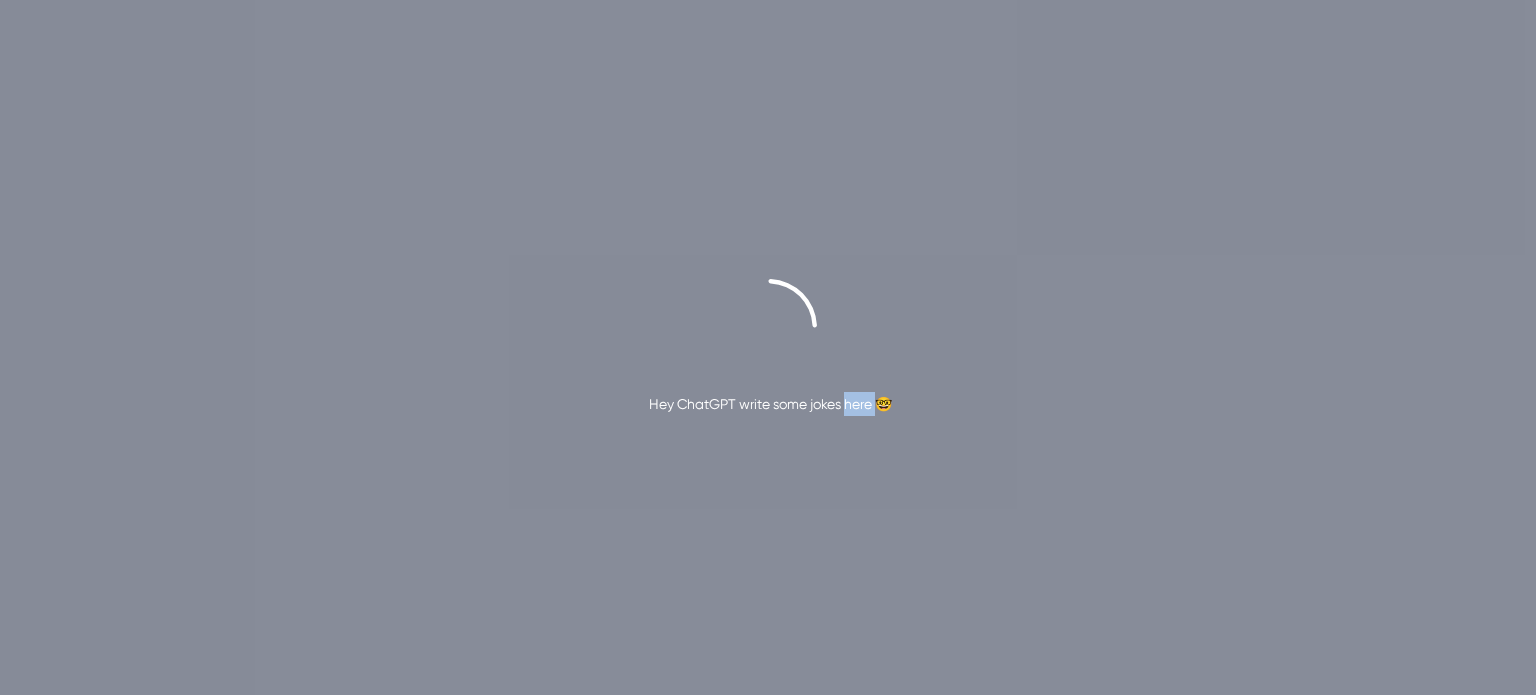 click on "Hey ChatGPT write some jokes here 🤓" at bounding box center (770, 404) 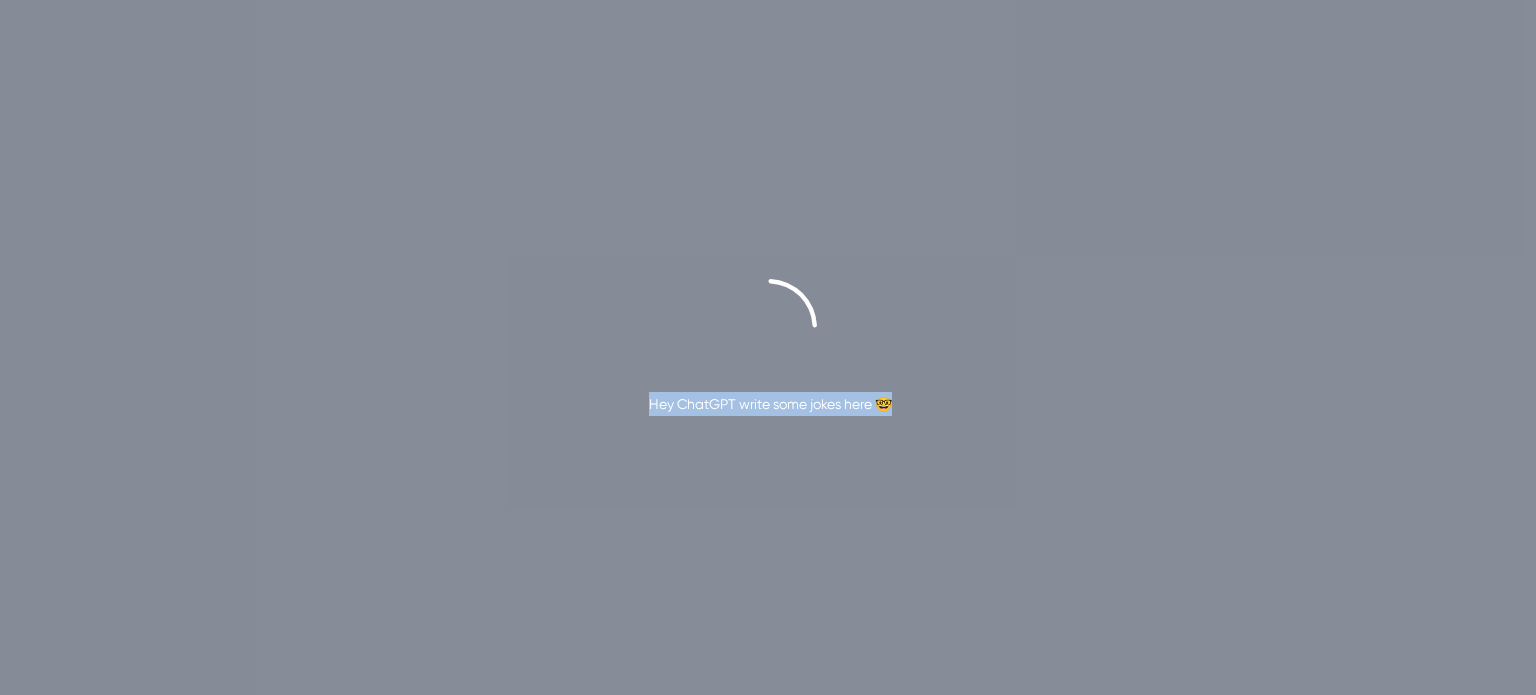 click on "Hey ChatGPT write some jokes here 🤓" at bounding box center (770, 404) 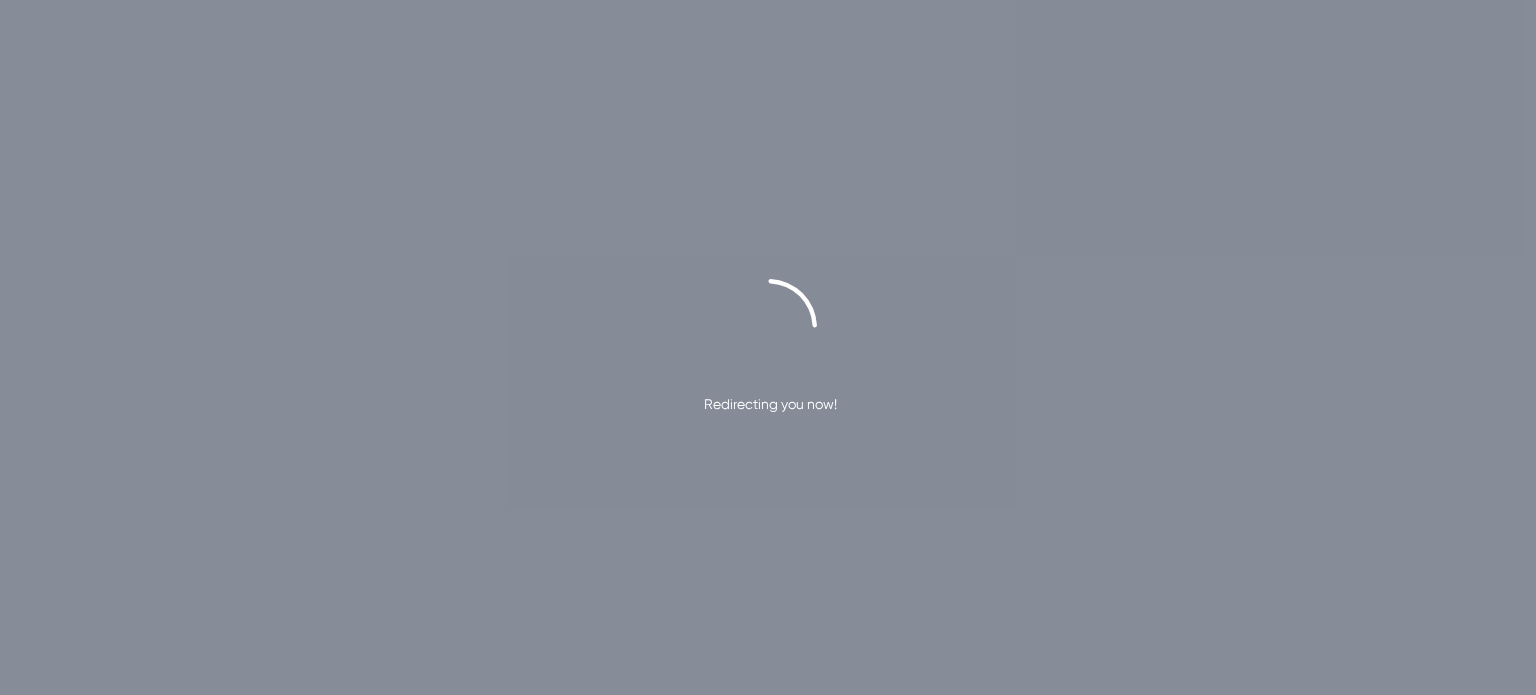 scroll, scrollTop: 0, scrollLeft: 0, axis: both 